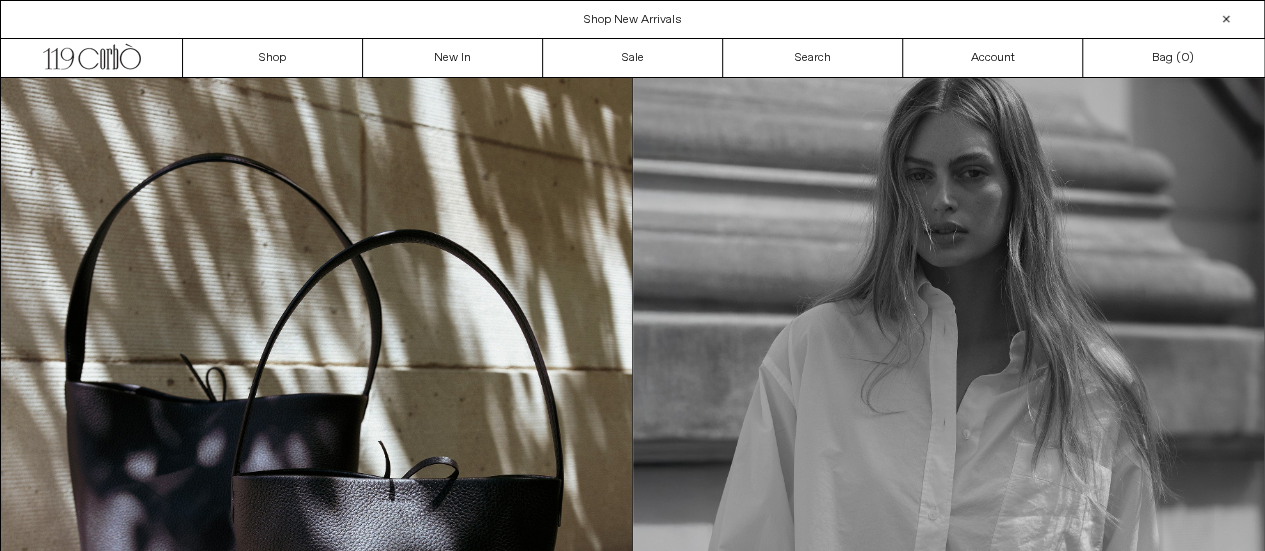 scroll, scrollTop: 0, scrollLeft: 0, axis: both 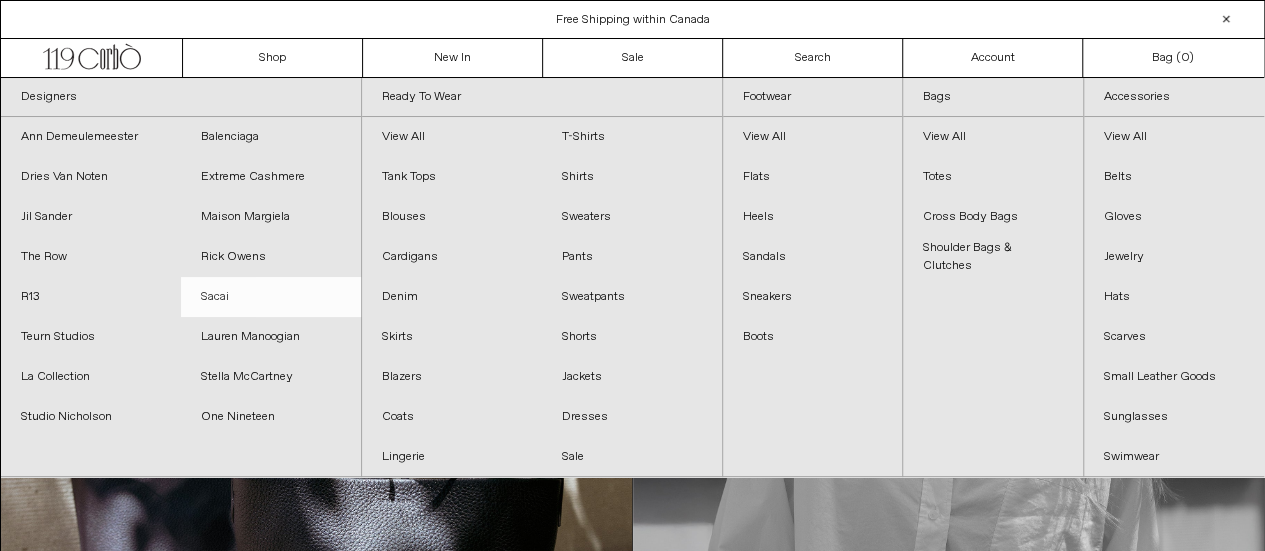 click on "Sacai" at bounding box center [271, 297] 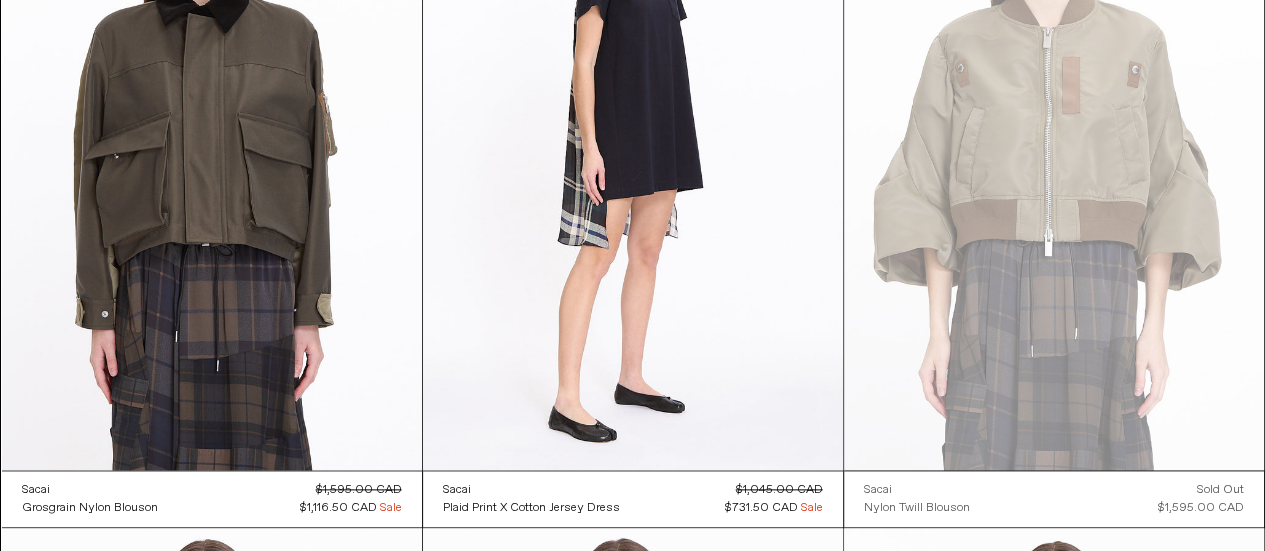 scroll, scrollTop: 1100, scrollLeft: 0, axis: vertical 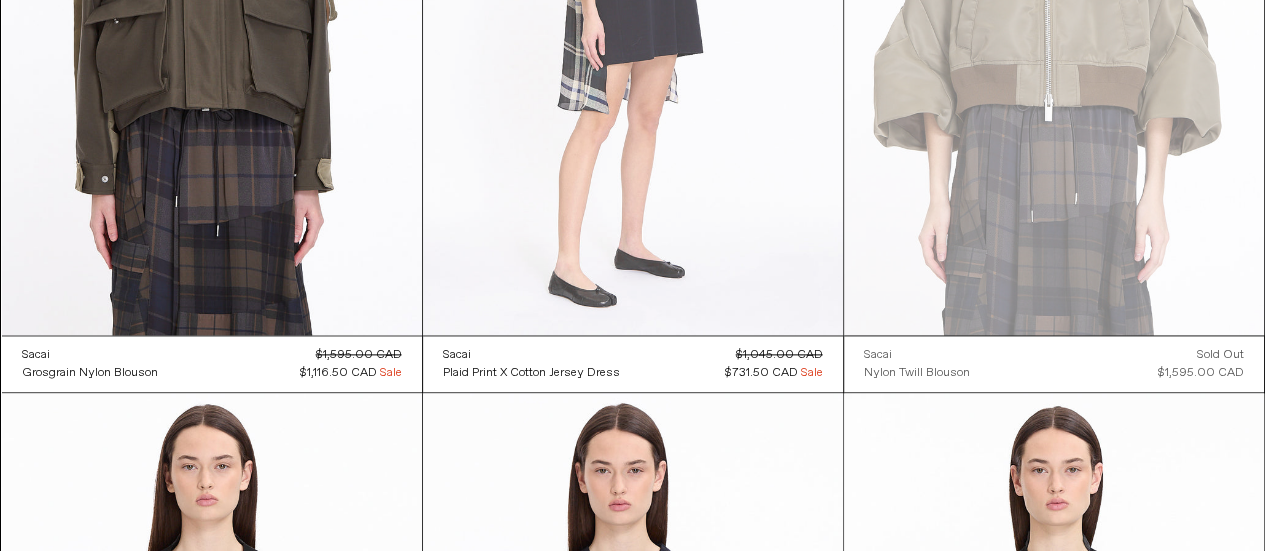 click at bounding box center (633, 20) 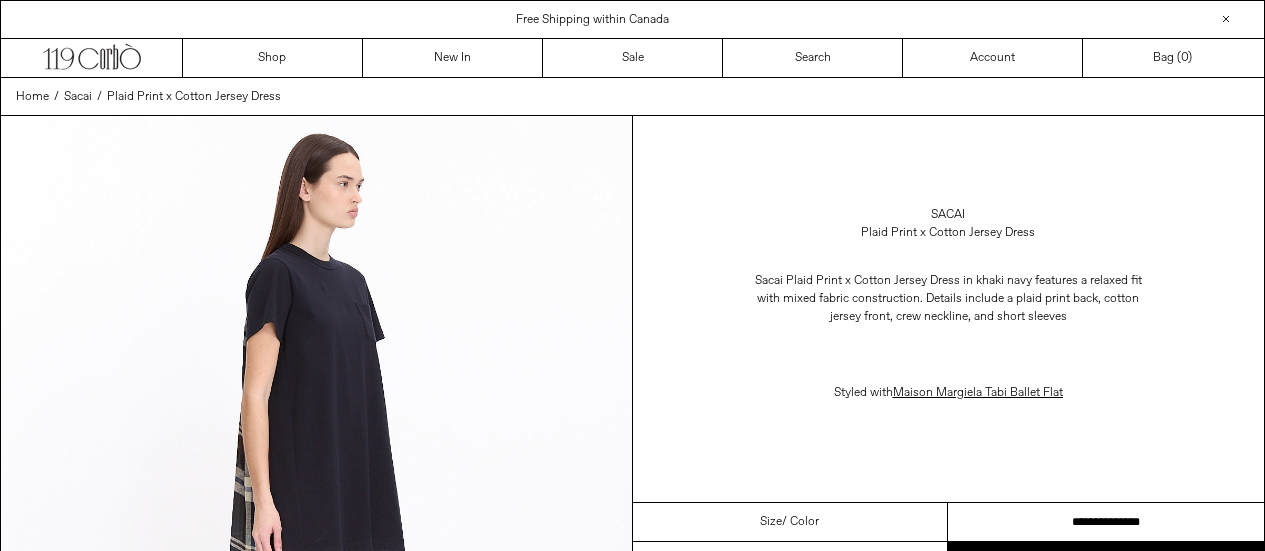 scroll, scrollTop: 0, scrollLeft: 0, axis: both 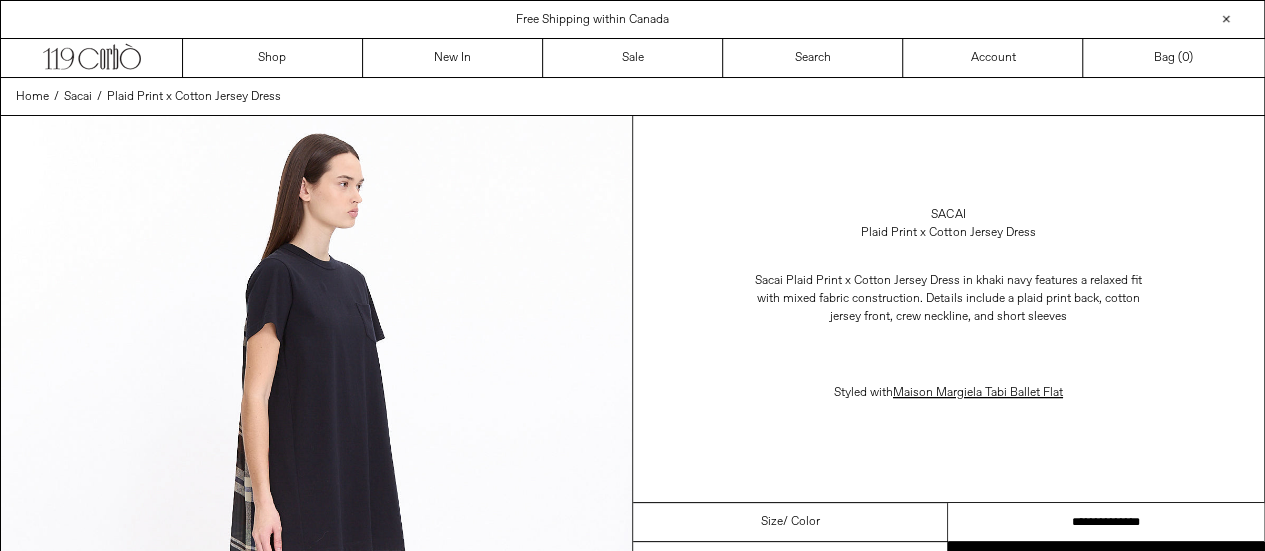 click on "**********" at bounding box center (1106, 522) 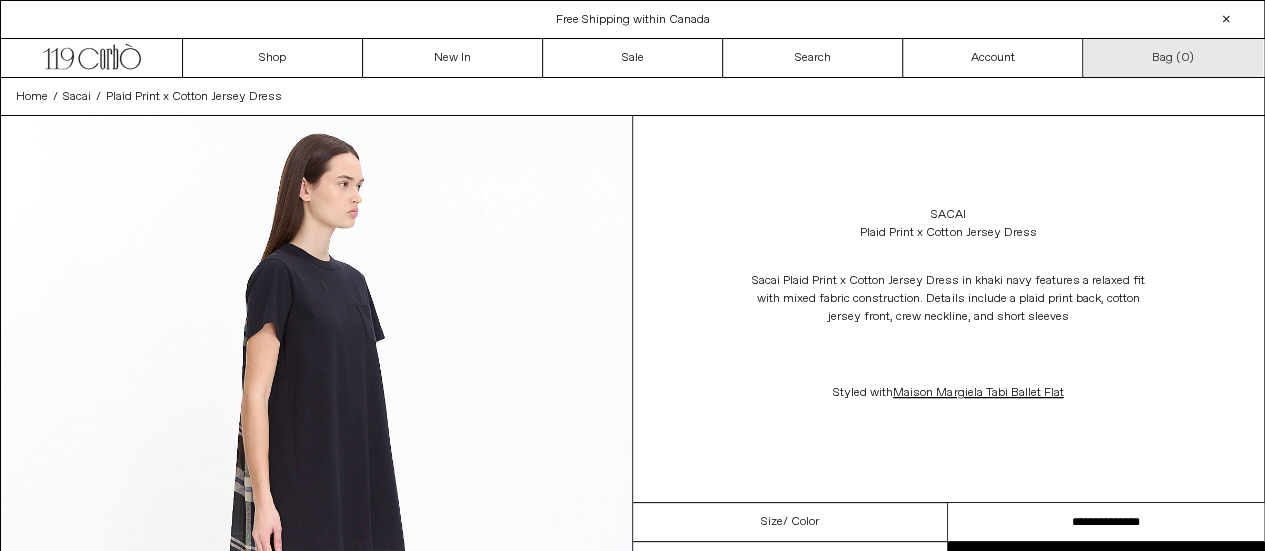 scroll, scrollTop: 0, scrollLeft: 0, axis: both 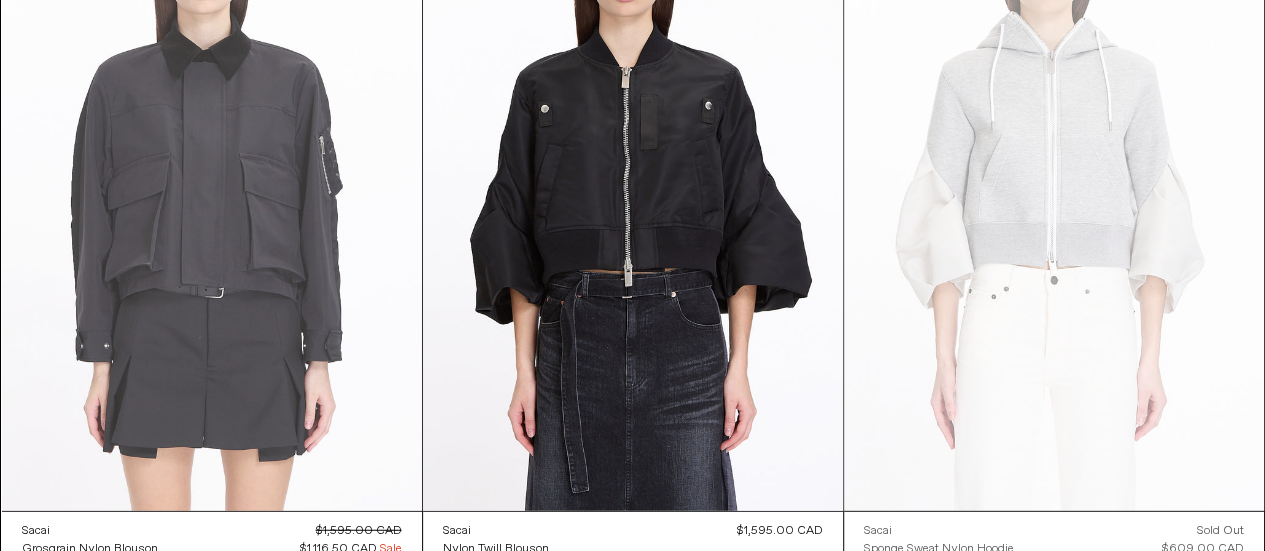 click at bounding box center (212, 196) 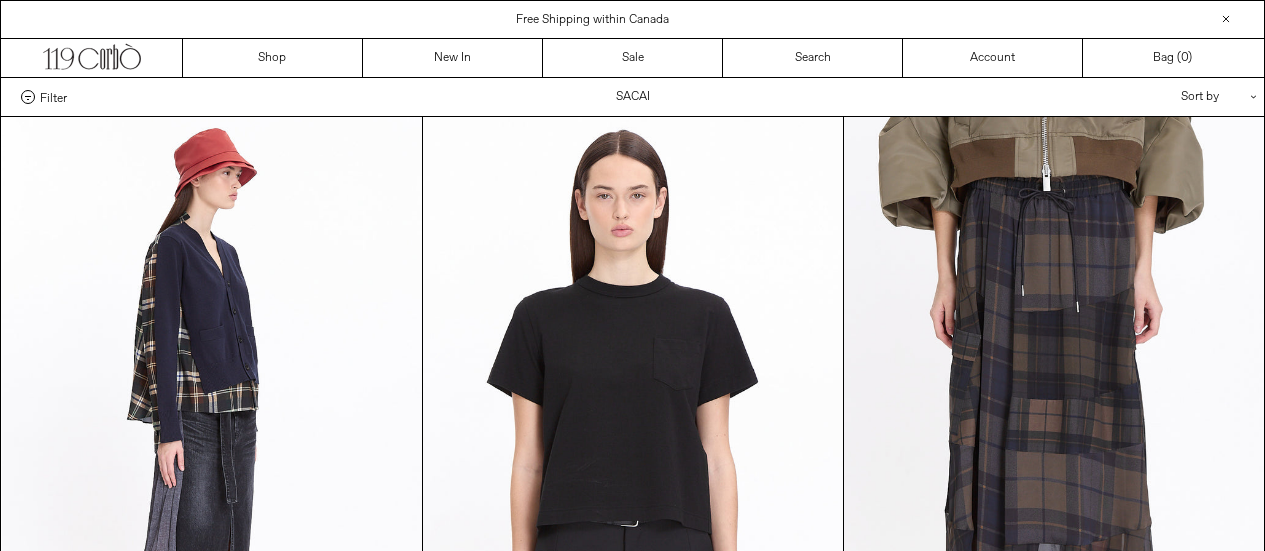 click at bounding box center (633, 2496) 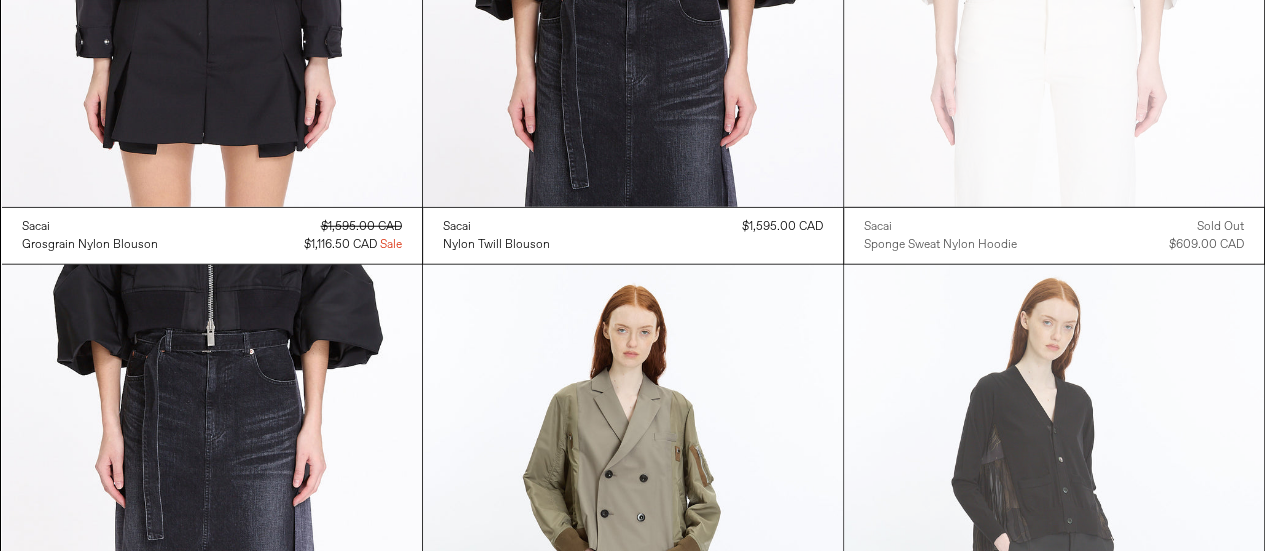 scroll, scrollTop: 2900, scrollLeft: 0, axis: vertical 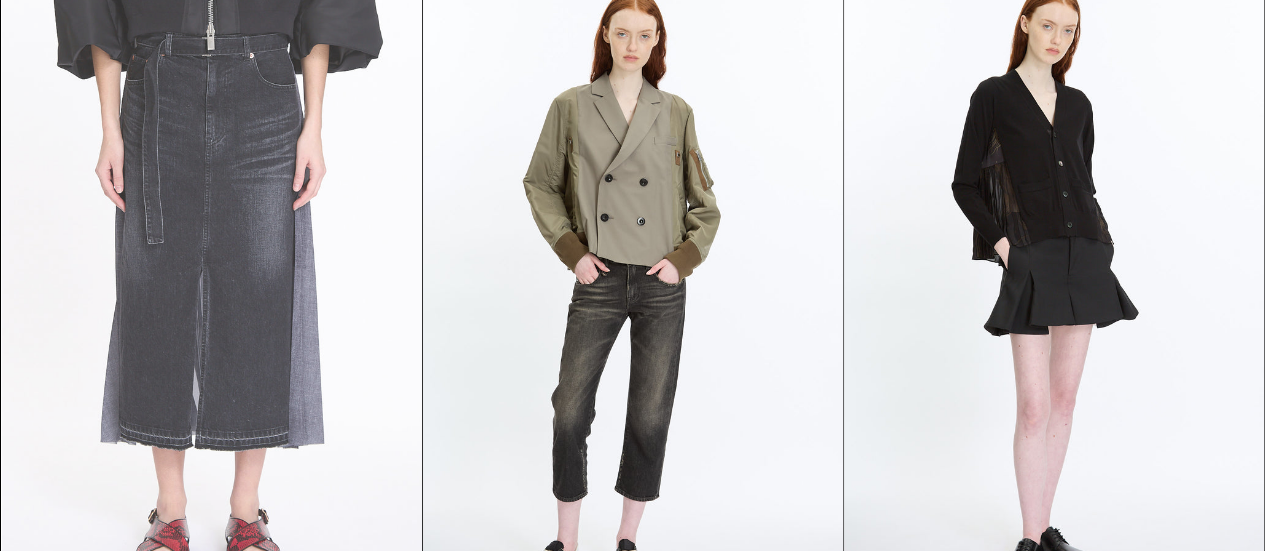 click at bounding box center (212, 284) 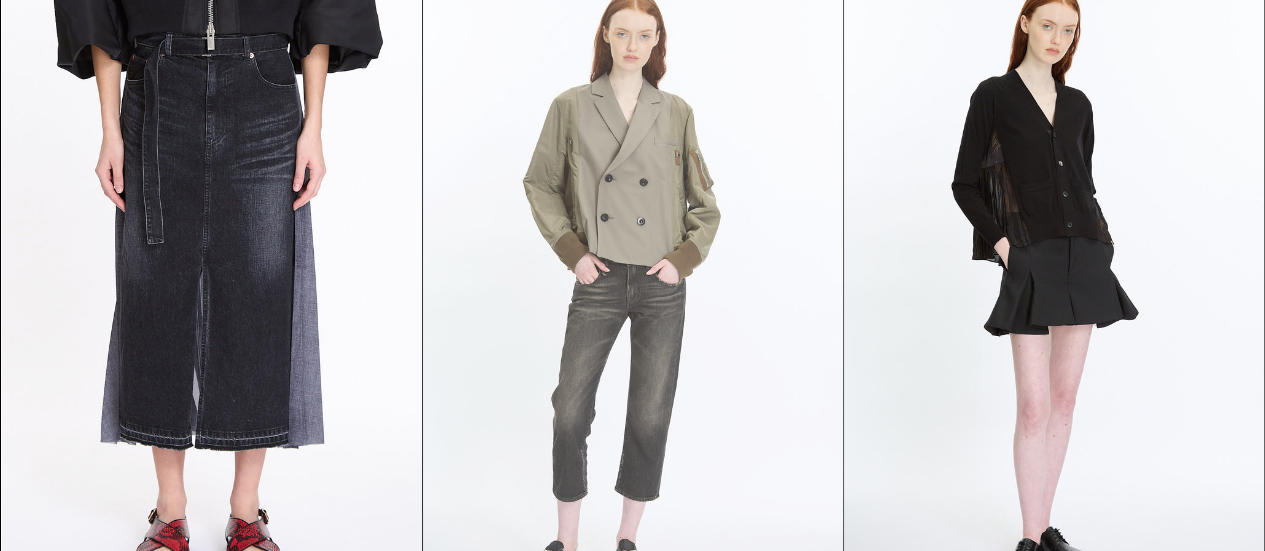 click at bounding box center [633, 284] 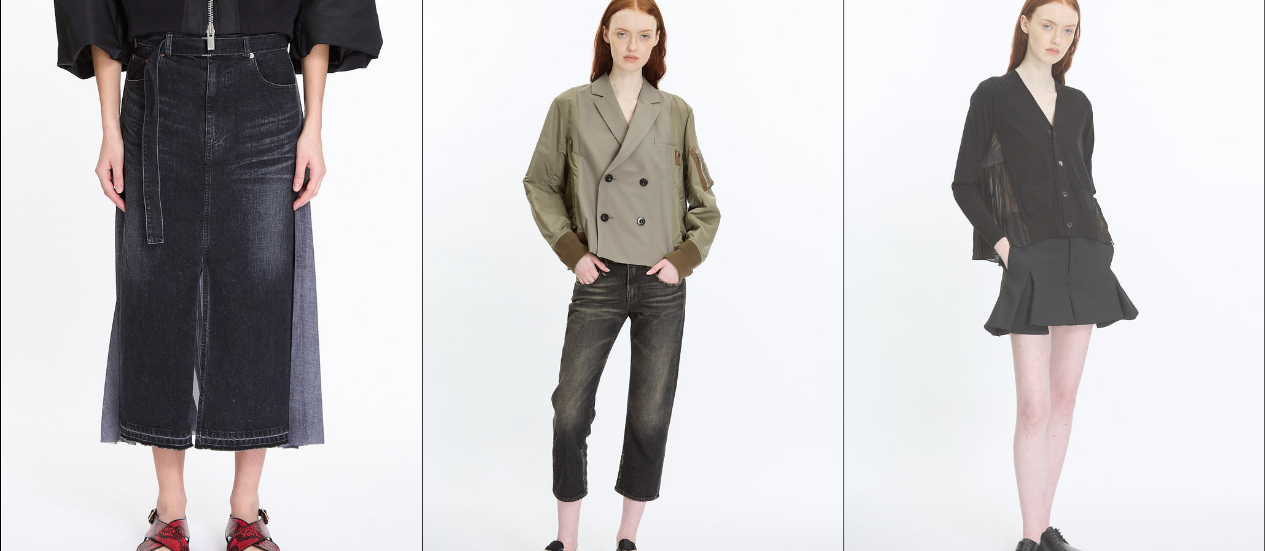 click at bounding box center [1054, 284] 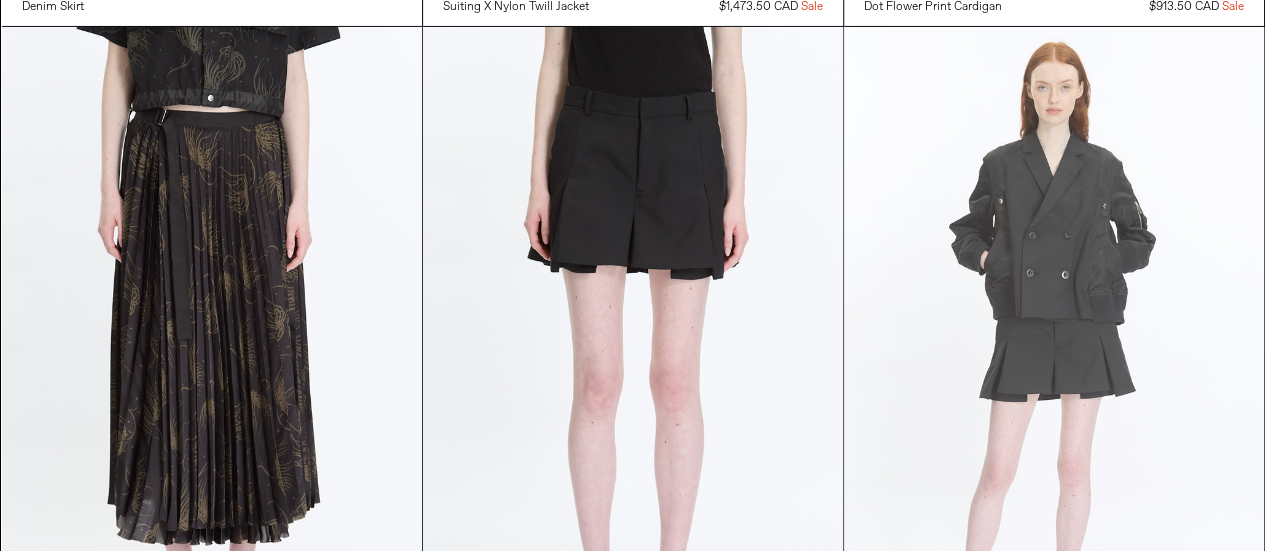 scroll, scrollTop: 3700, scrollLeft: 0, axis: vertical 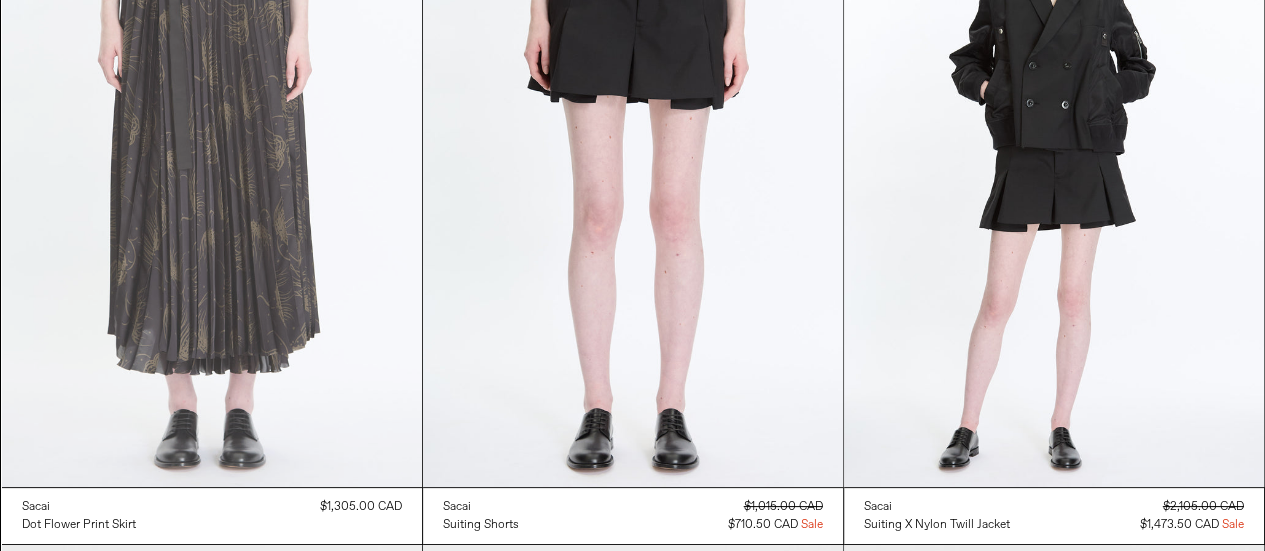 click at bounding box center [212, 172] 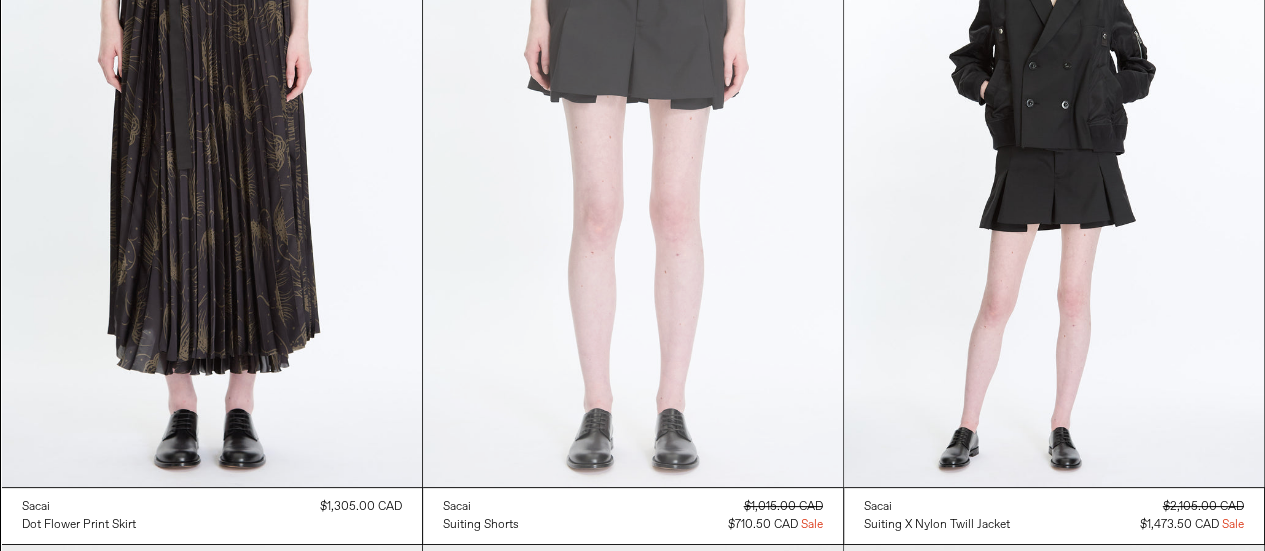 click at bounding box center [633, 172] 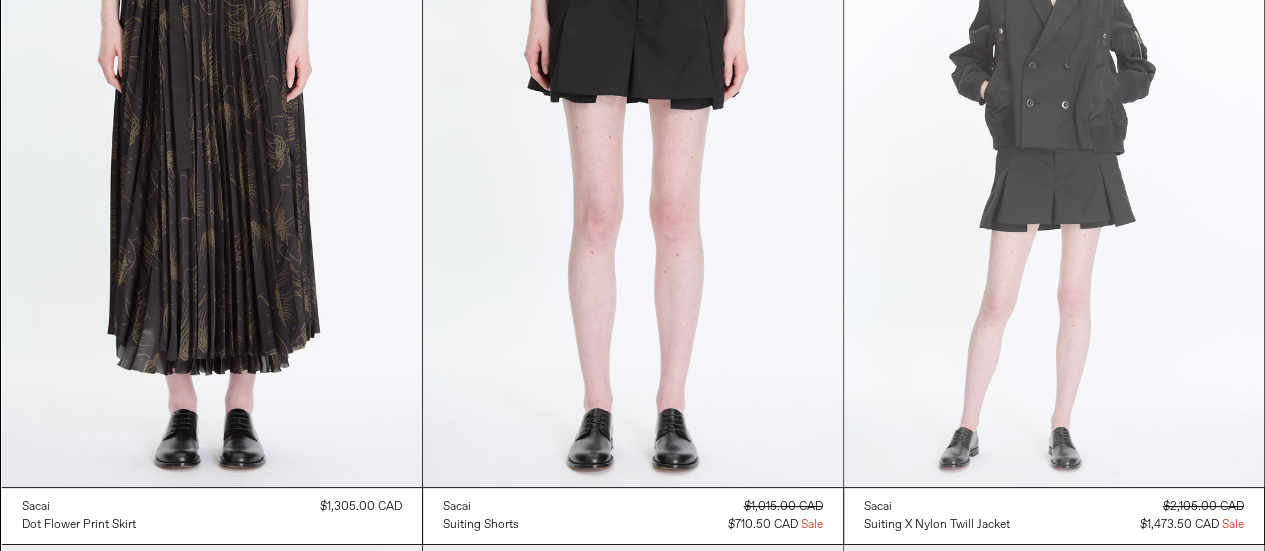 click at bounding box center (1054, 172) 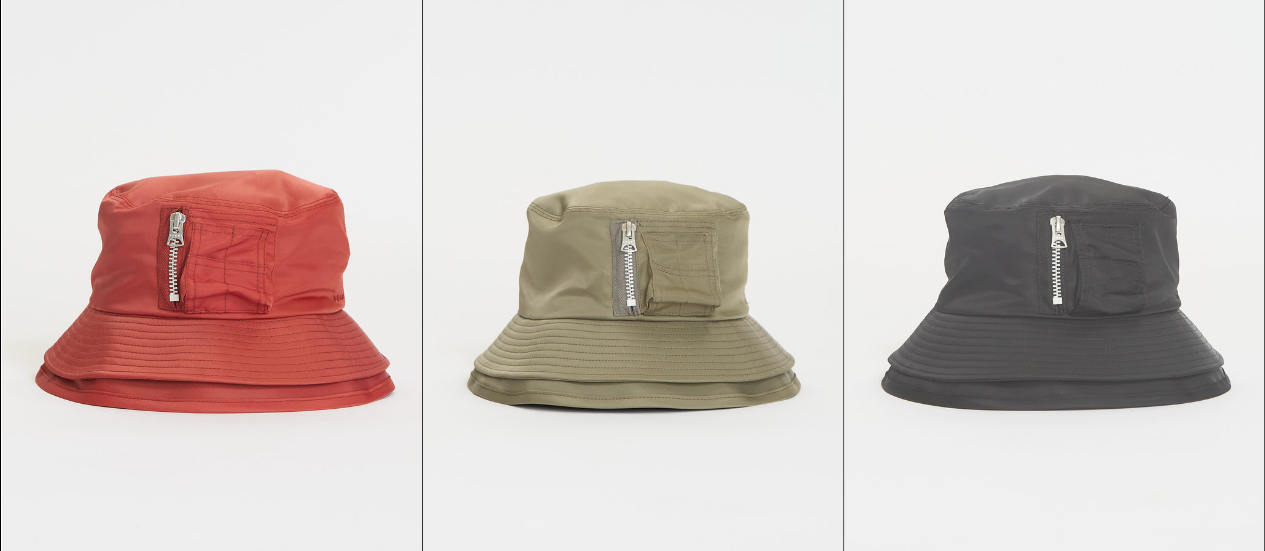 scroll, scrollTop: 4600, scrollLeft: 0, axis: vertical 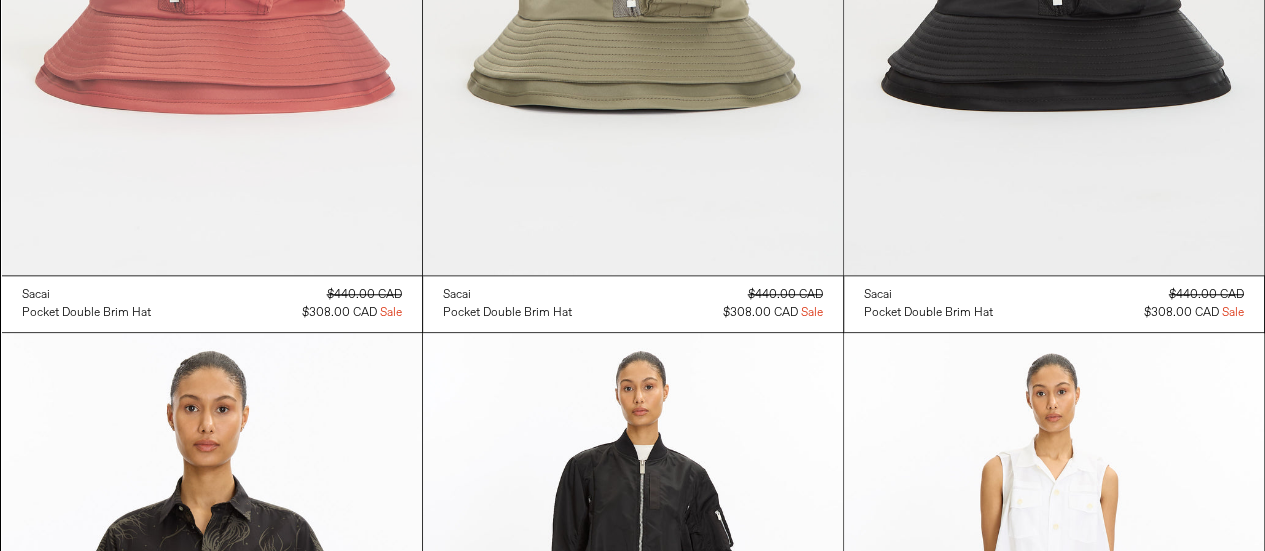 click at bounding box center (212, -40) 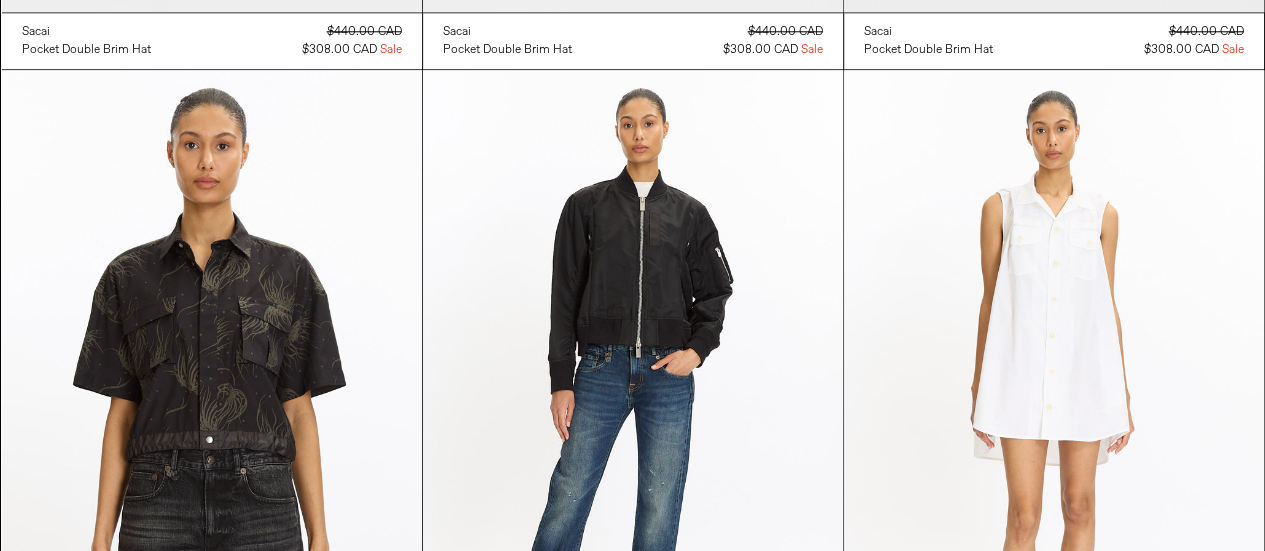 scroll, scrollTop: 5000, scrollLeft: 0, axis: vertical 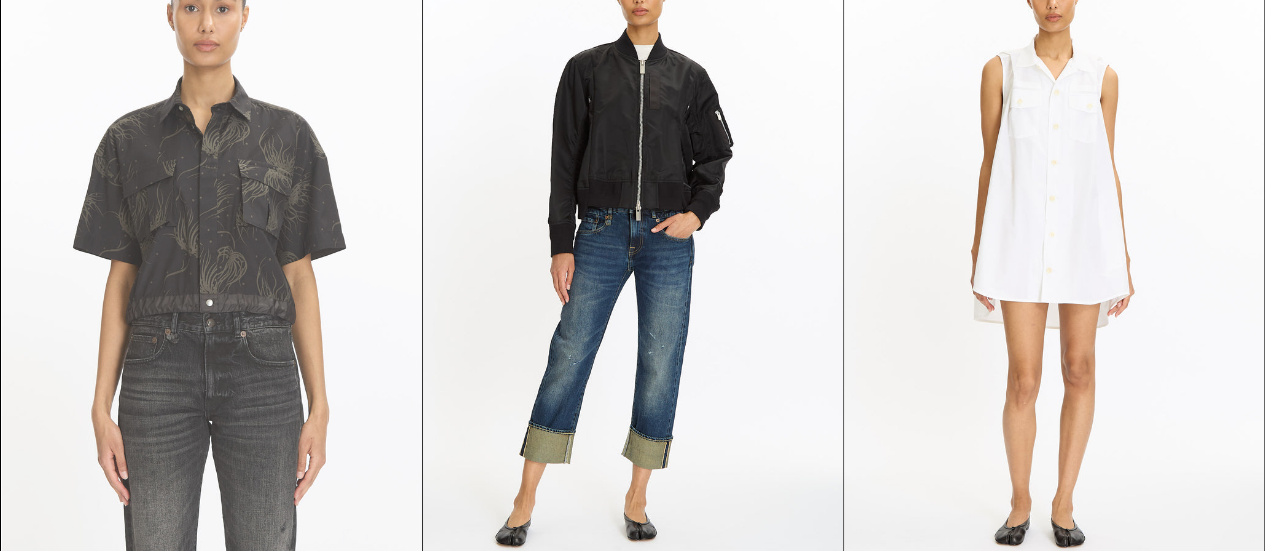 click at bounding box center [212, 248] 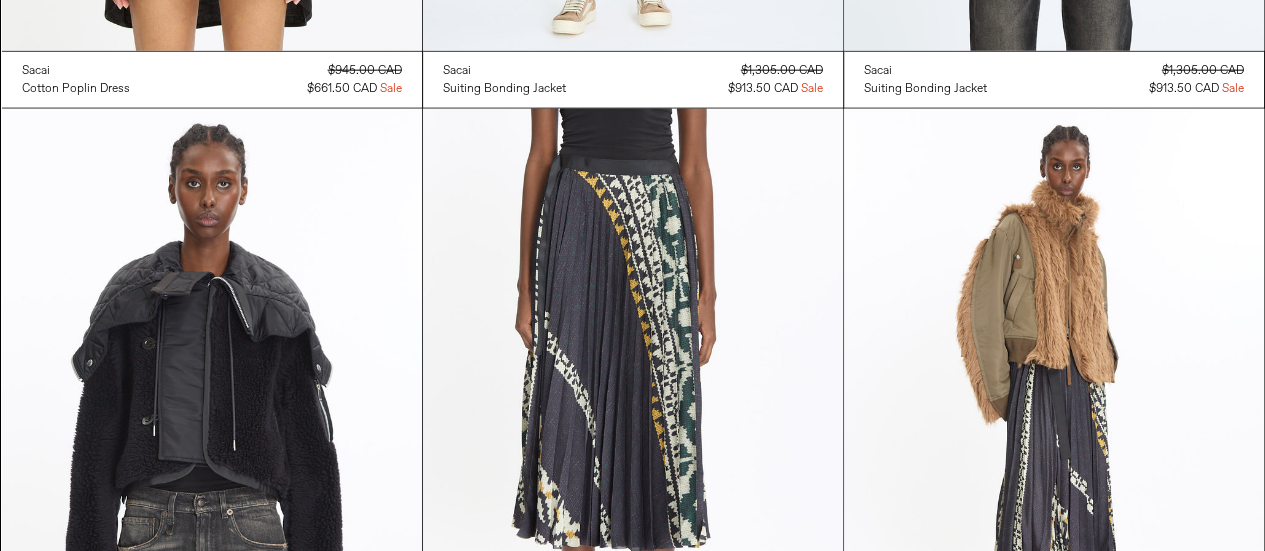scroll, scrollTop: 6384, scrollLeft: 0, axis: vertical 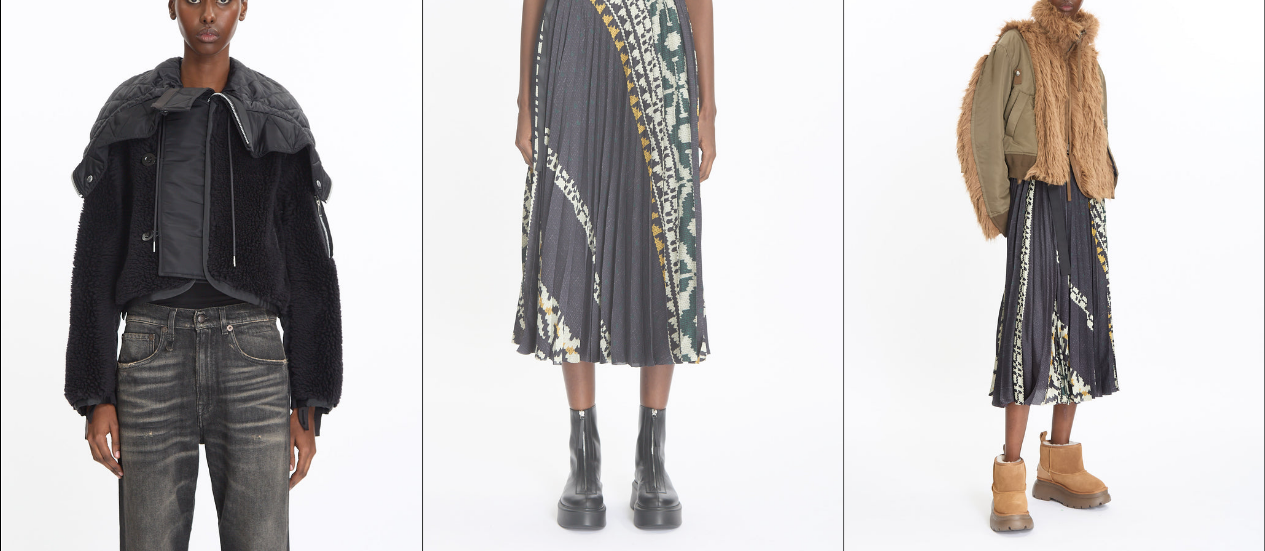 click at bounding box center (633, 240) 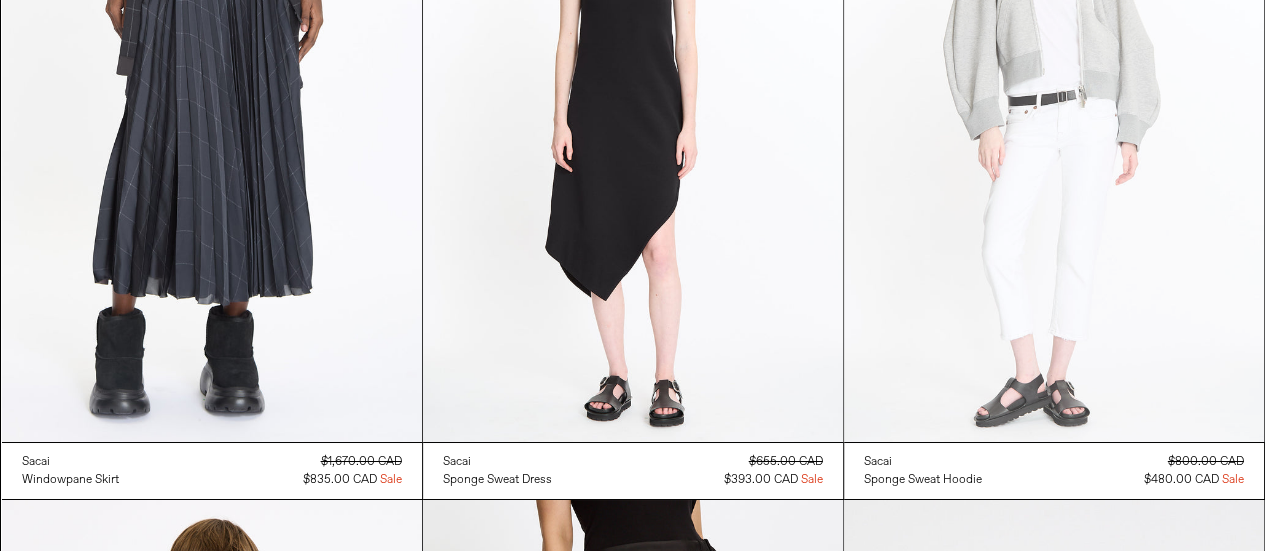 scroll, scrollTop: 7184, scrollLeft: 0, axis: vertical 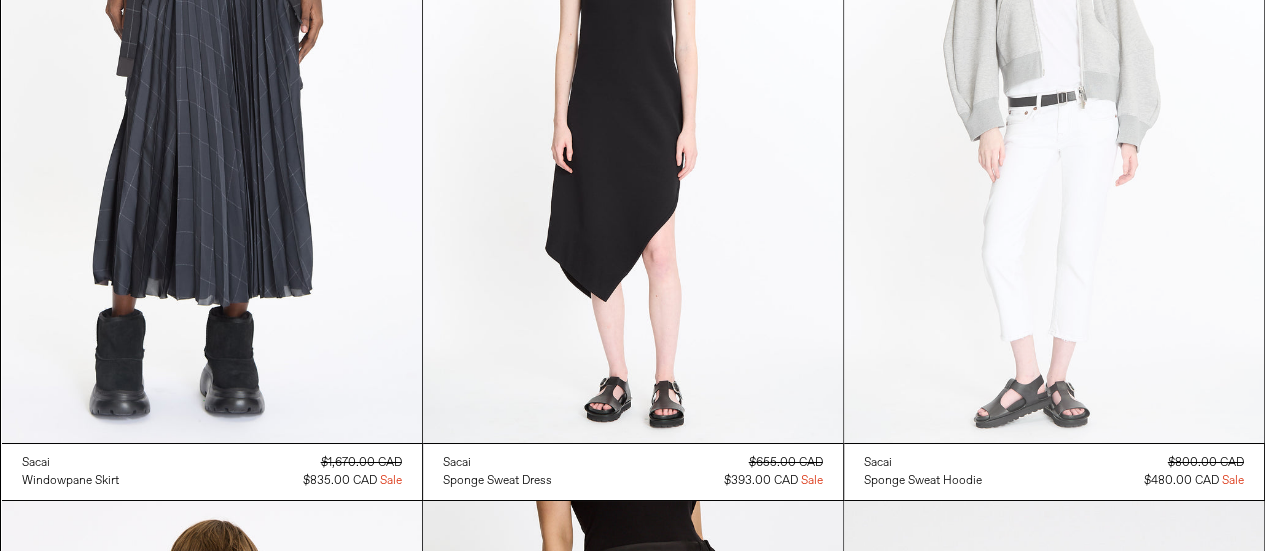 click at bounding box center (1054, 128) 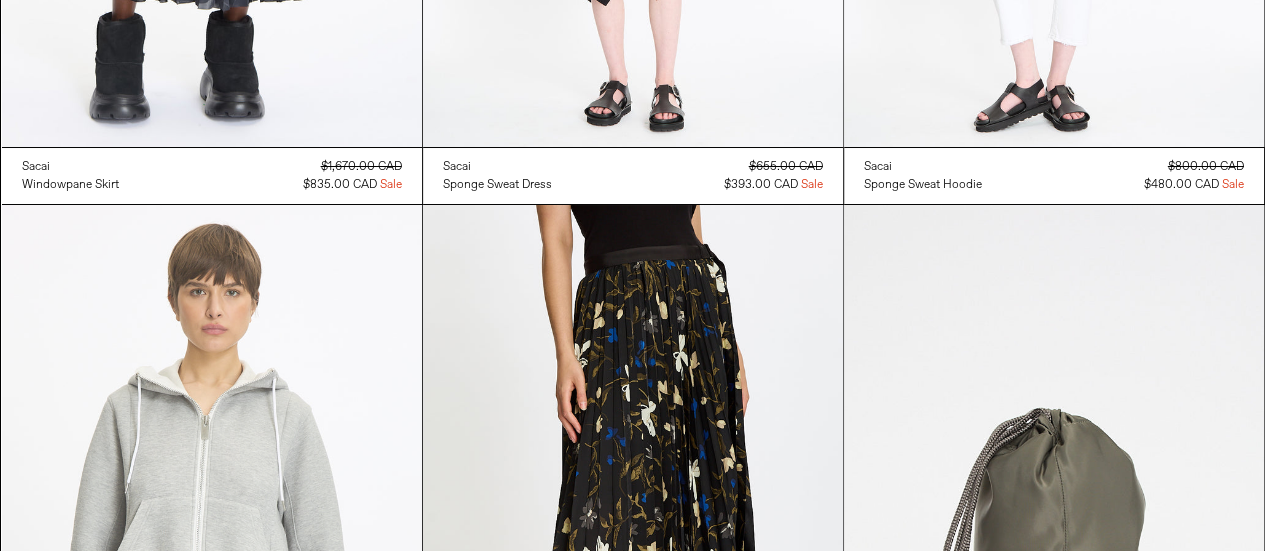 scroll, scrollTop: 7684, scrollLeft: 0, axis: vertical 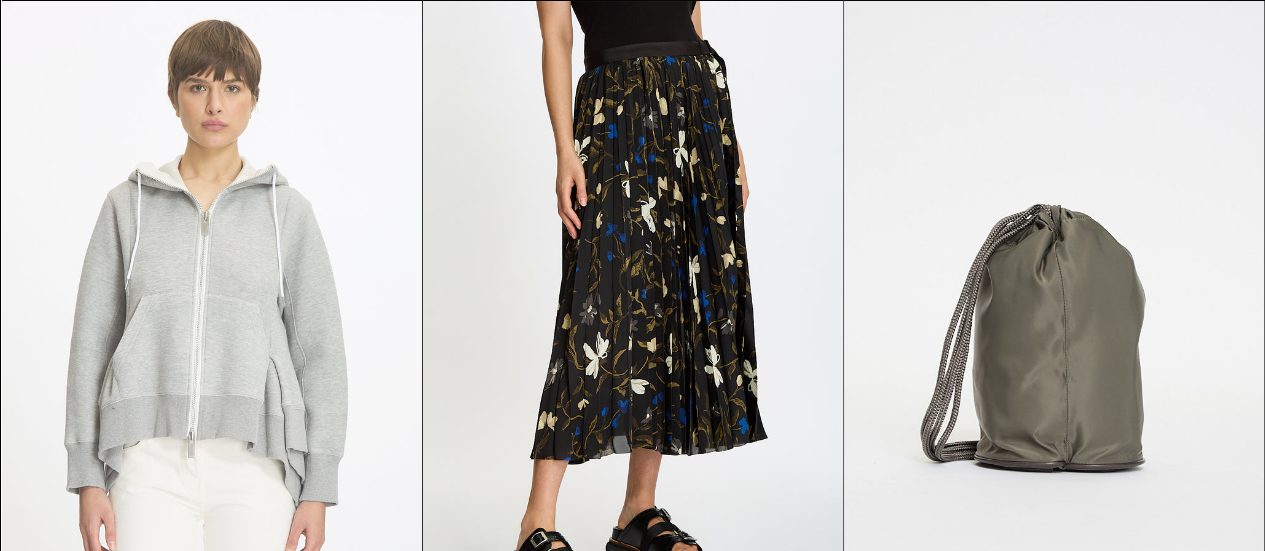 click at bounding box center (212, 316) 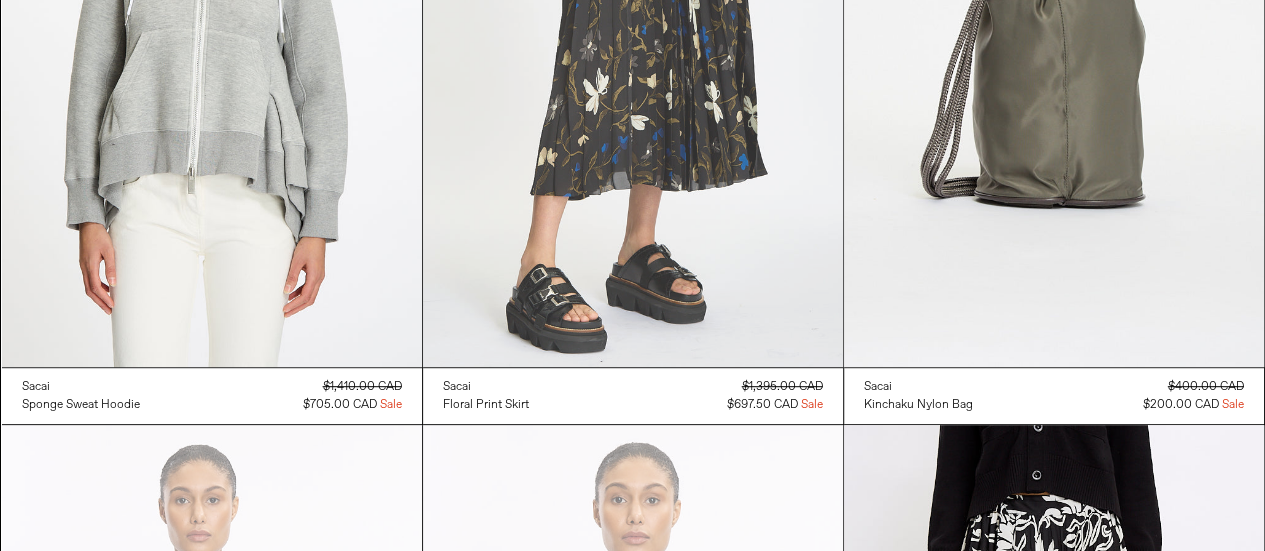 scroll, scrollTop: 7984, scrollLeft: 0, axis: vertical 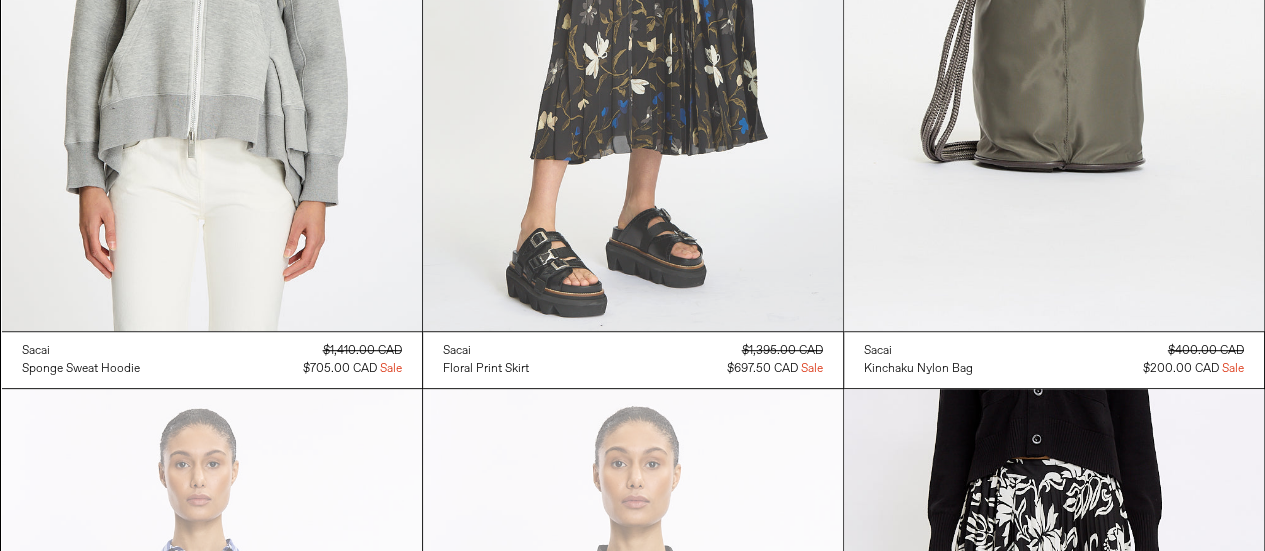 click at bounding box center [633, 16] 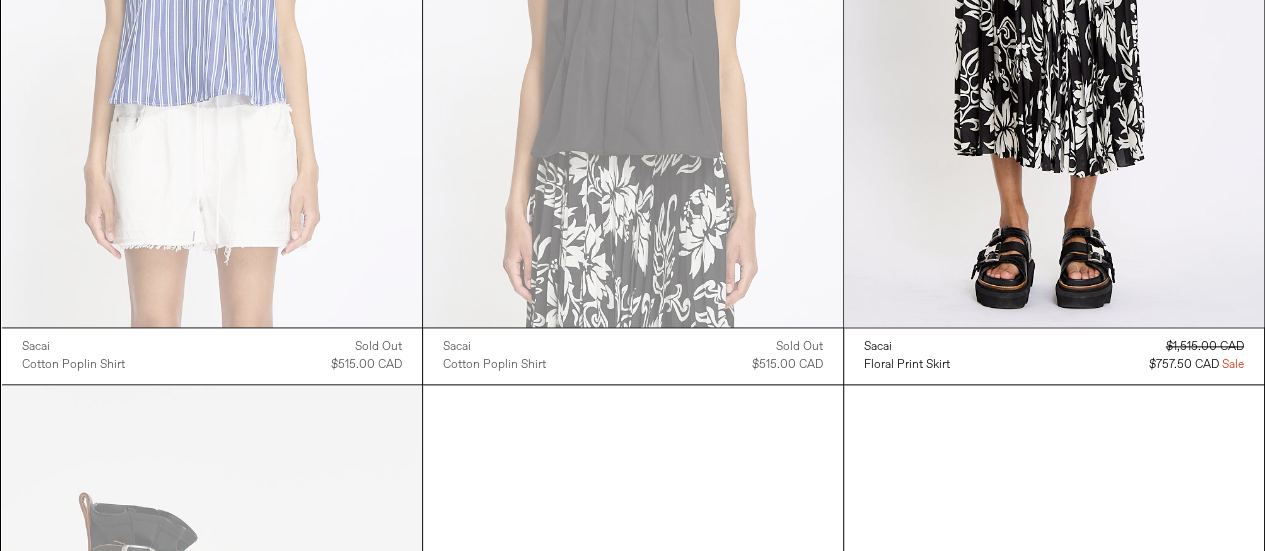 scroll, scrollTop: 8684, scrollLeft: 0, axis: vertical 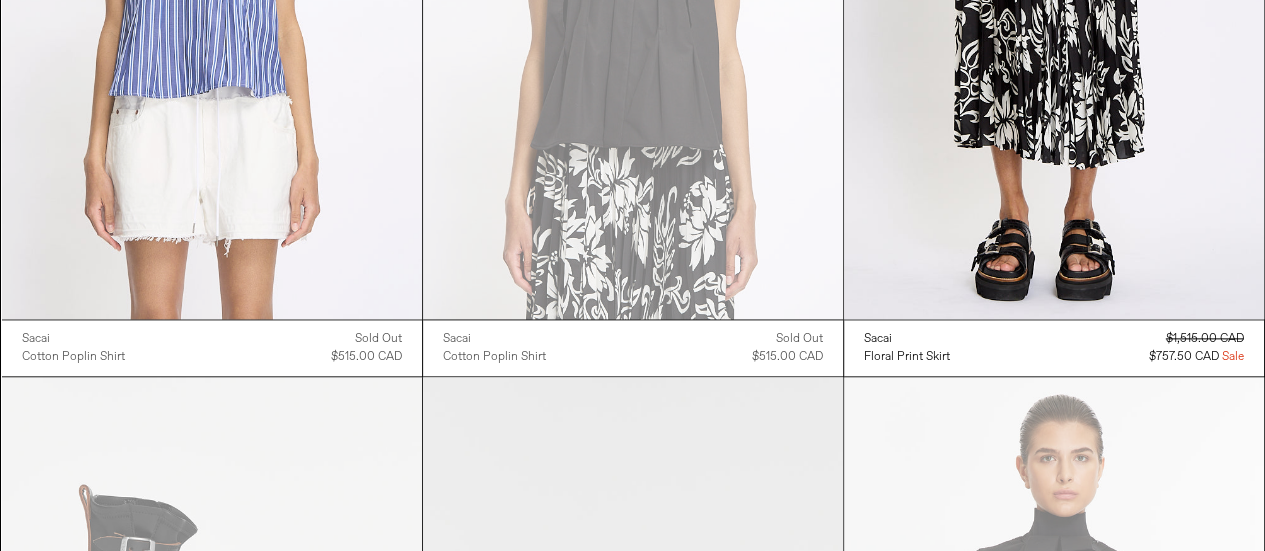 click at bounding box center [212, 4] 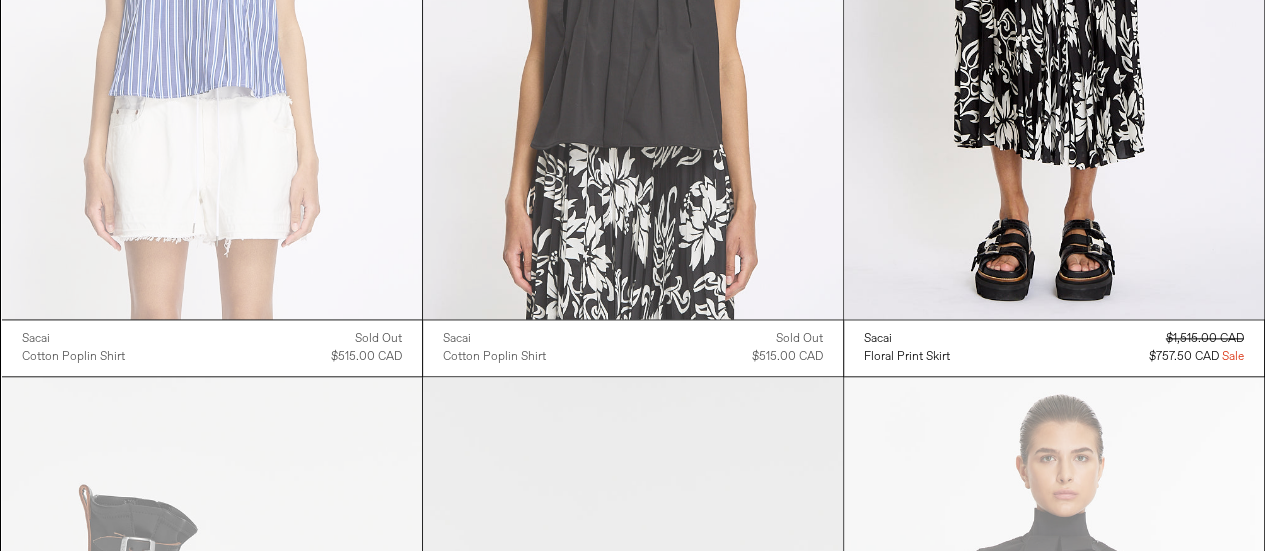 click at bounding box center [633, 4] 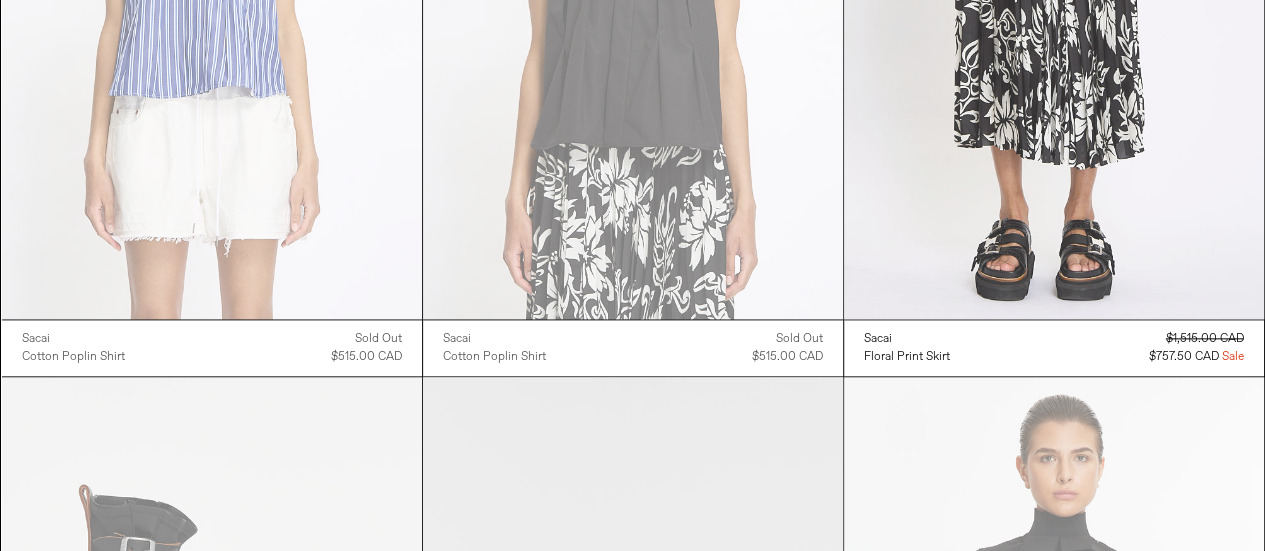 click at bounding box center [1054, 4] 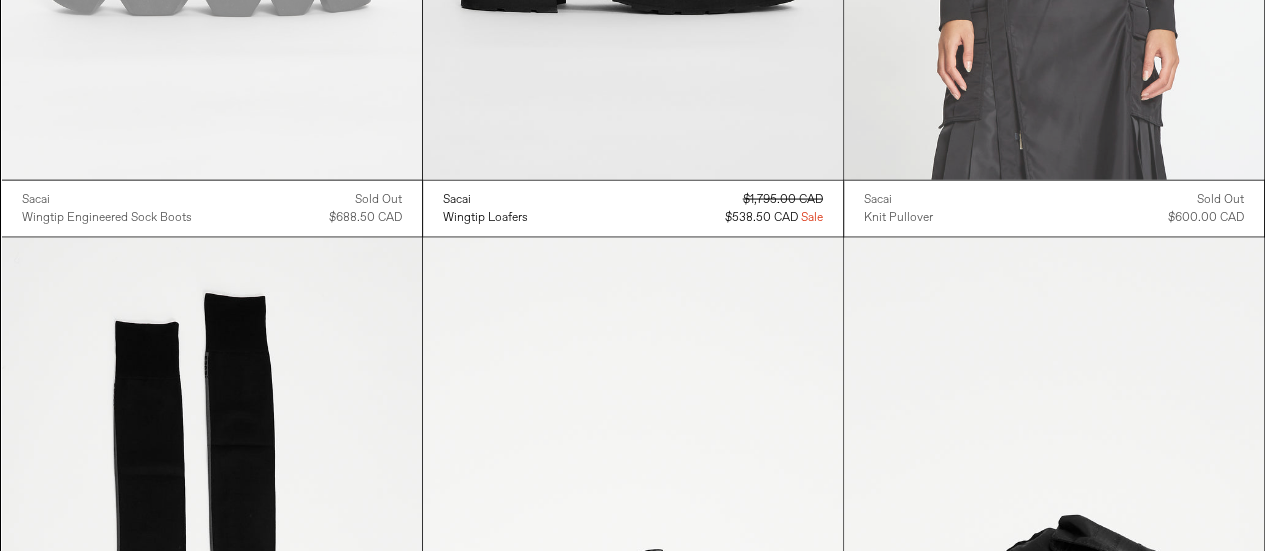 scroll, scrollTop: 9184, scrollLeft: 0, axis: vertical 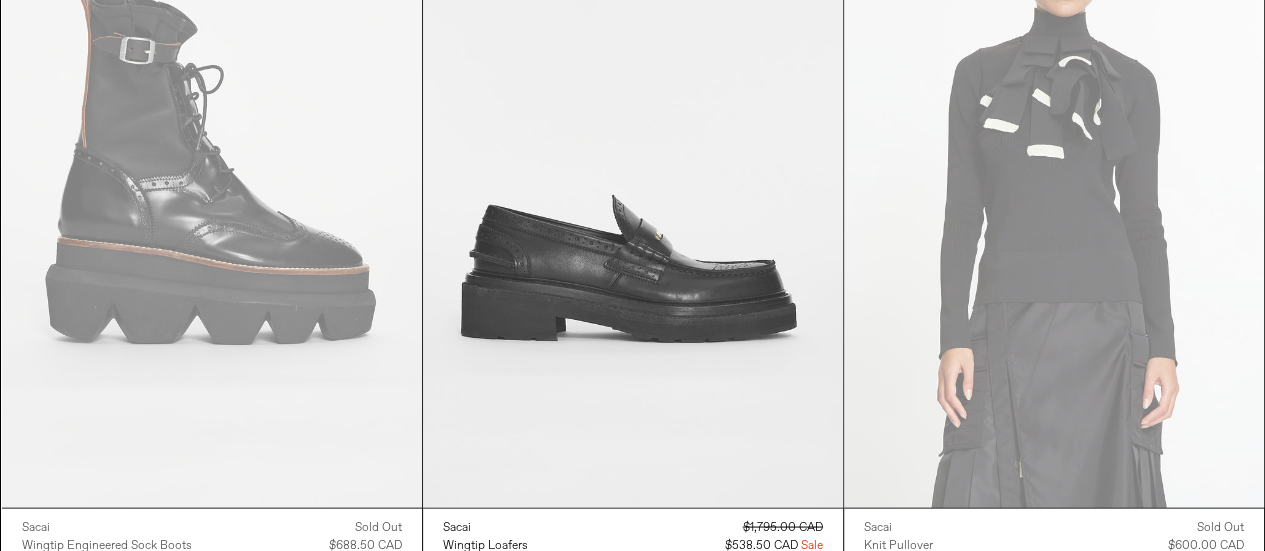click at bounding box center (633, 192) 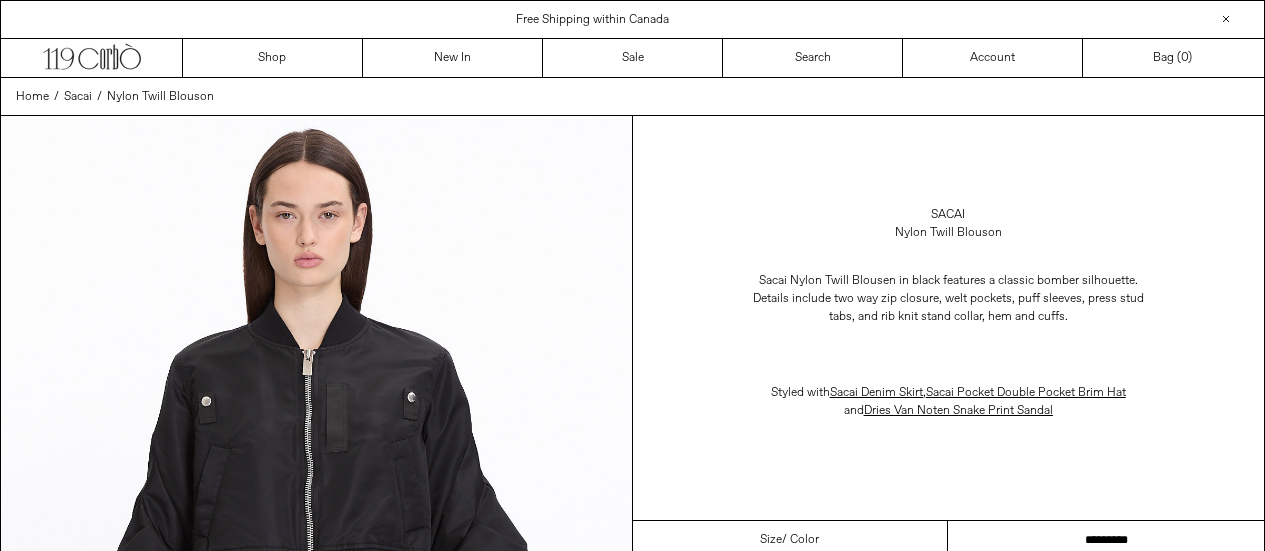 scroll, scrollTop: 0, scrollLeft: 0, axis: both 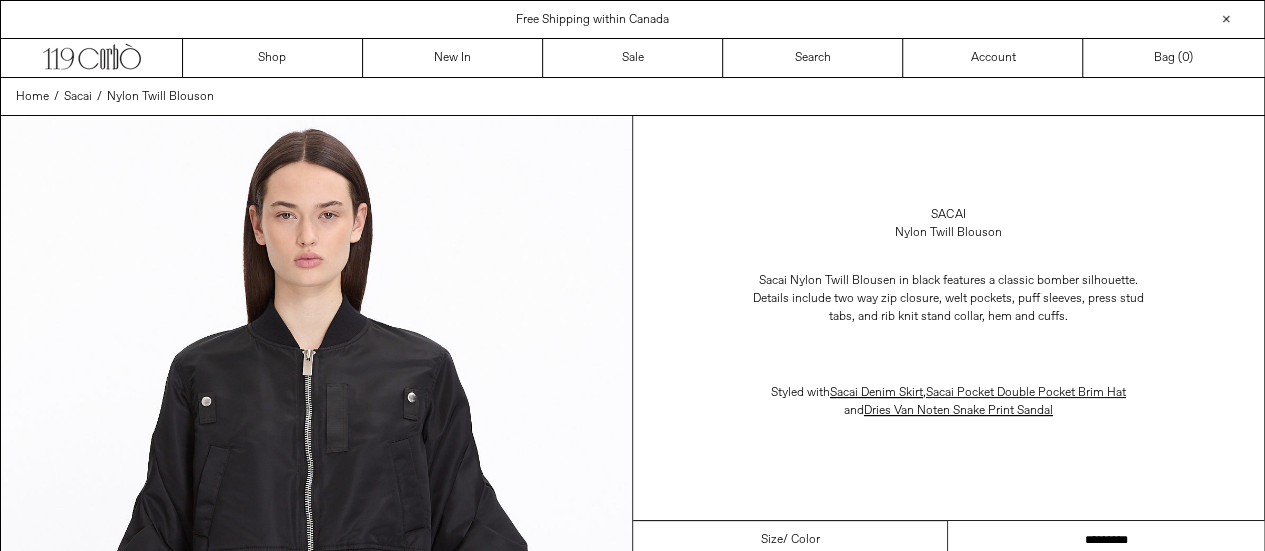click on "**********" at bounding box center (1106, 540) 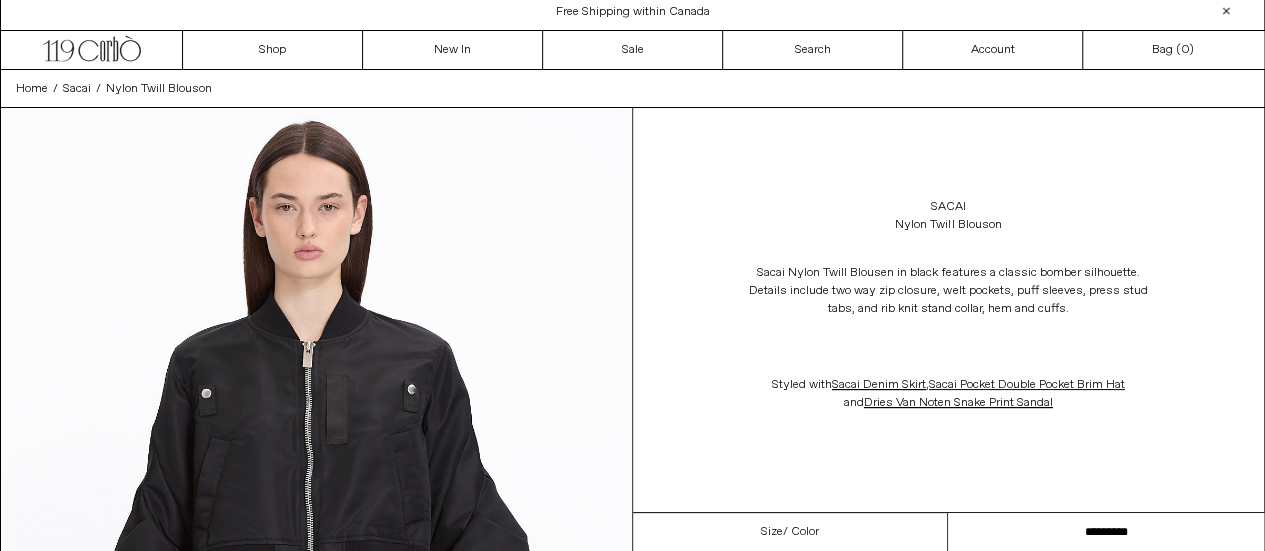 scroll, scrollTop: 0, scrollLeft: 0, axis: both 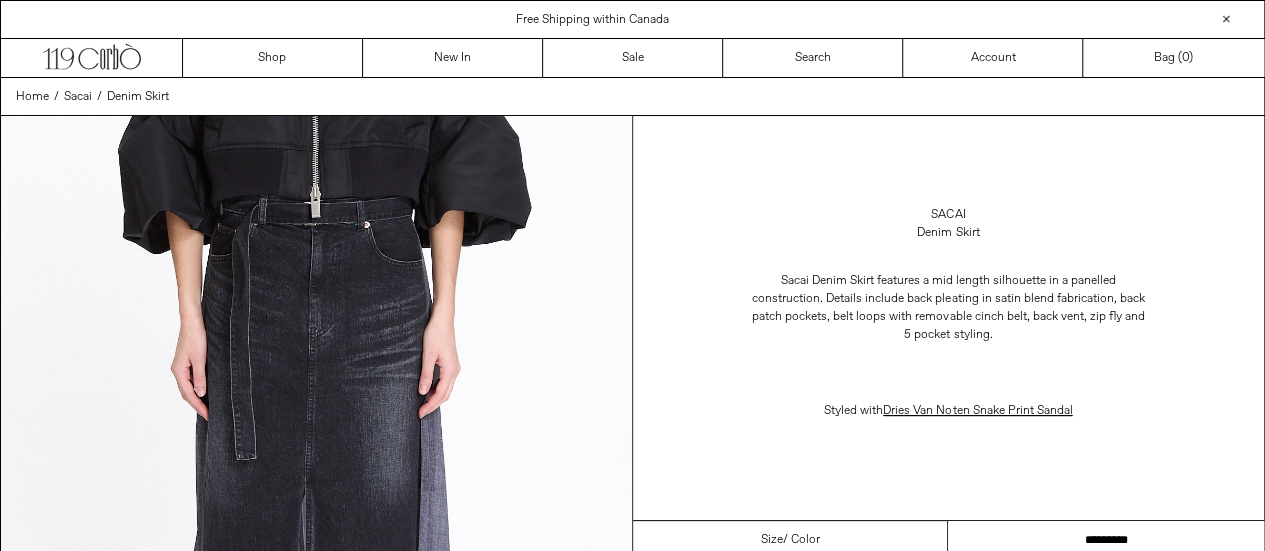 drag, startPoint x: 1103, startPoint y: 531, endPoint x: 1279, endPoint y: 504, distance: 178.05898 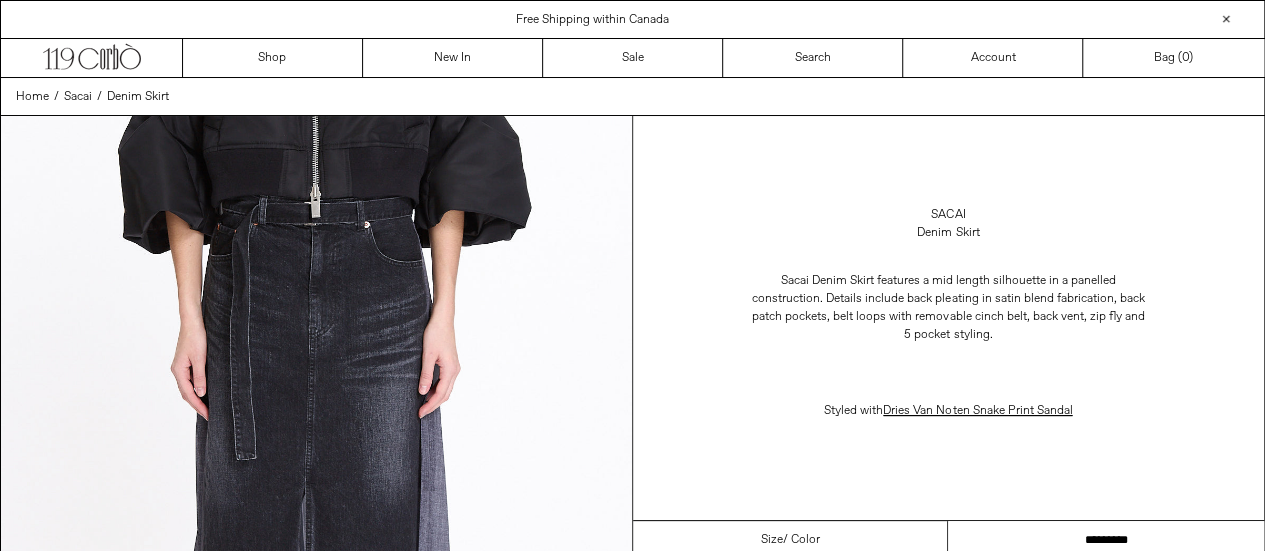 click on "*********
*********
*********" at bounding box center (1106, 540) 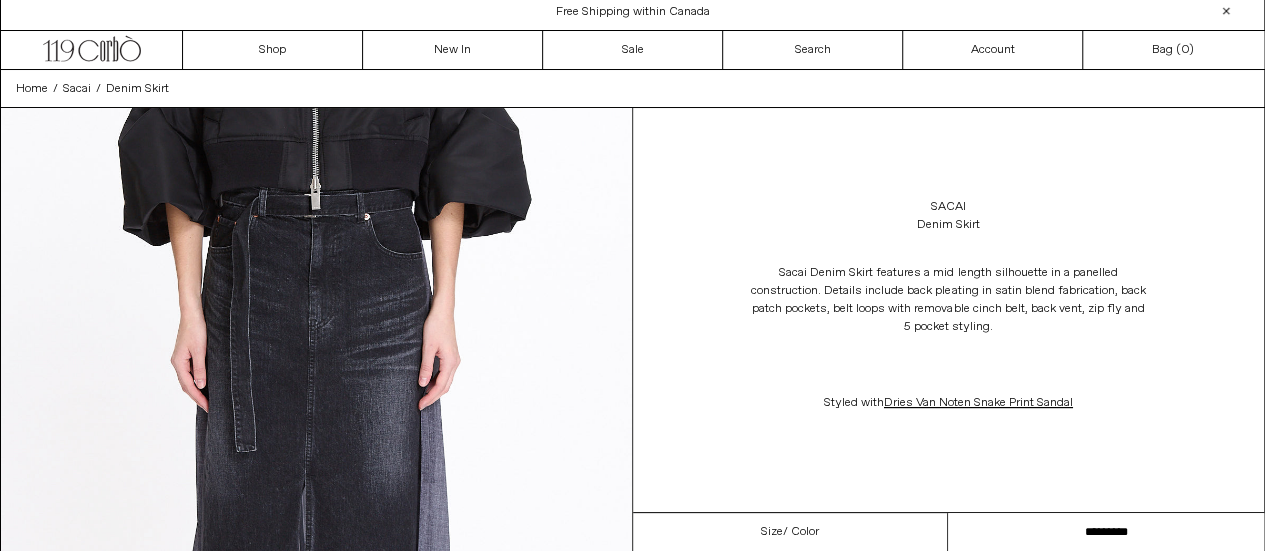 scroll, scrollTop: 0, scrollLeft: 0, axis: both 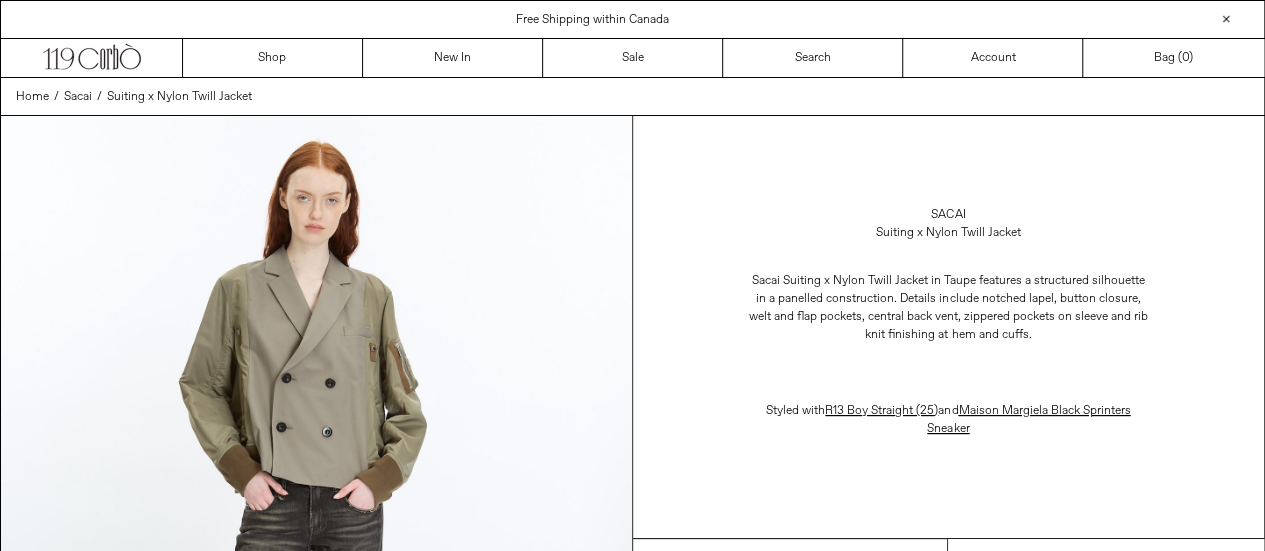 click on "**********" at bounding box center [1106, 558] 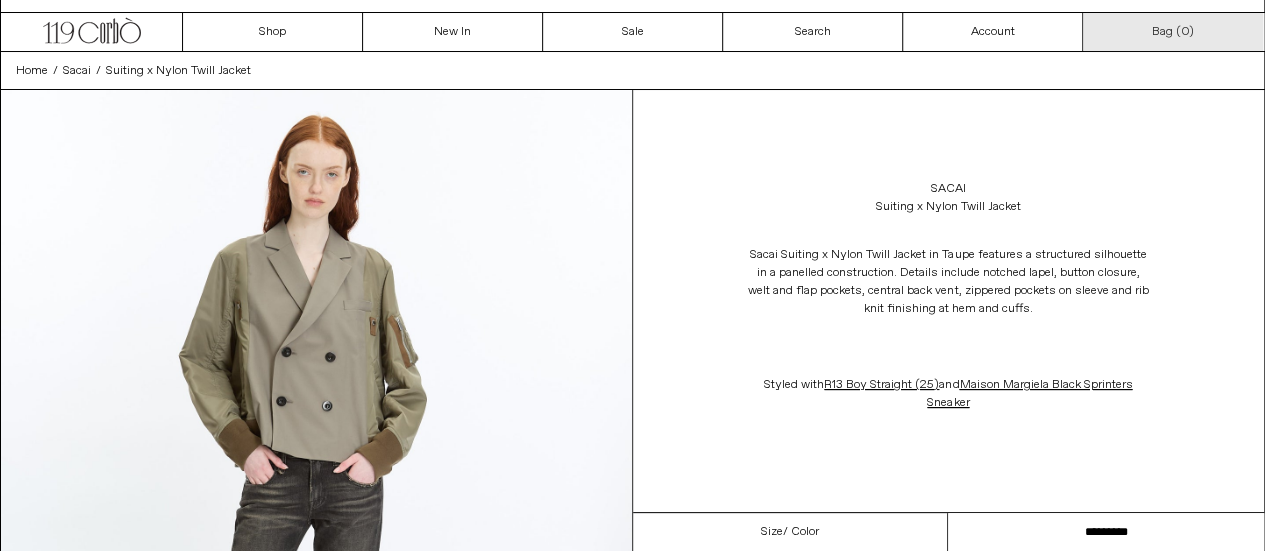 scroll, scrollTop: 0, scrollLeft: 0, axis: both 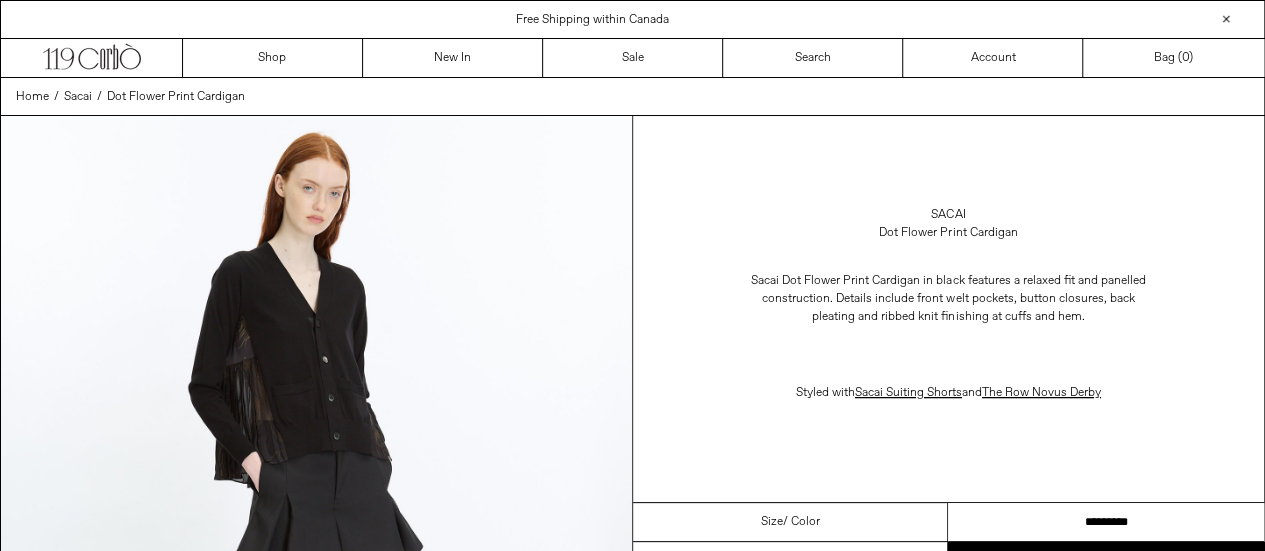 click on "**********" at bounding box center (1106, 522) 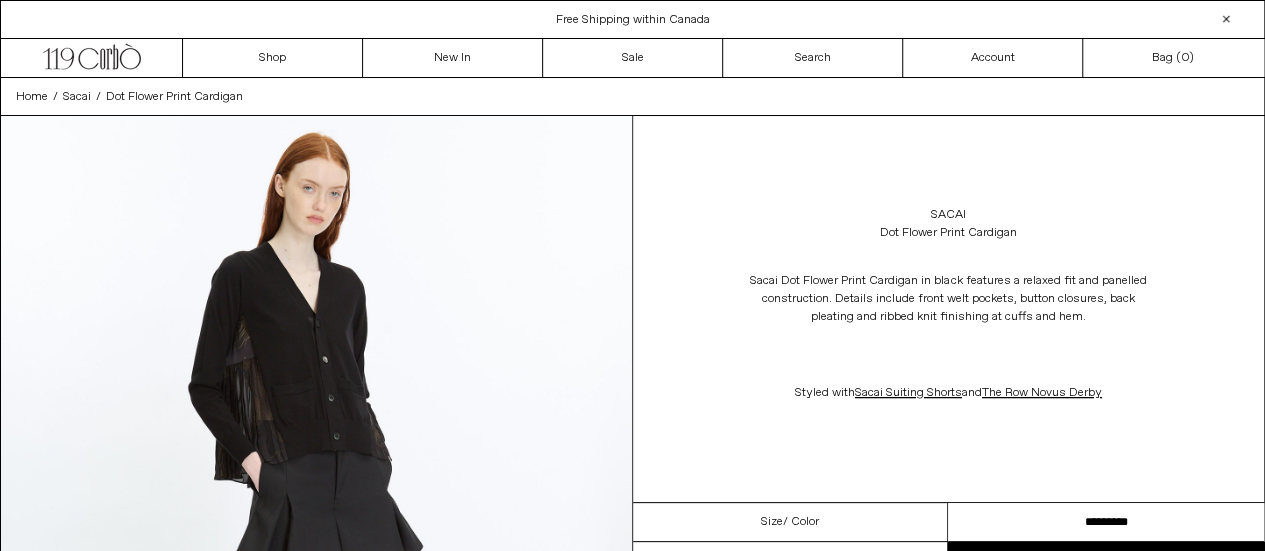 scroll, scrollTop: 0, scrollLeft: 0, axis: both 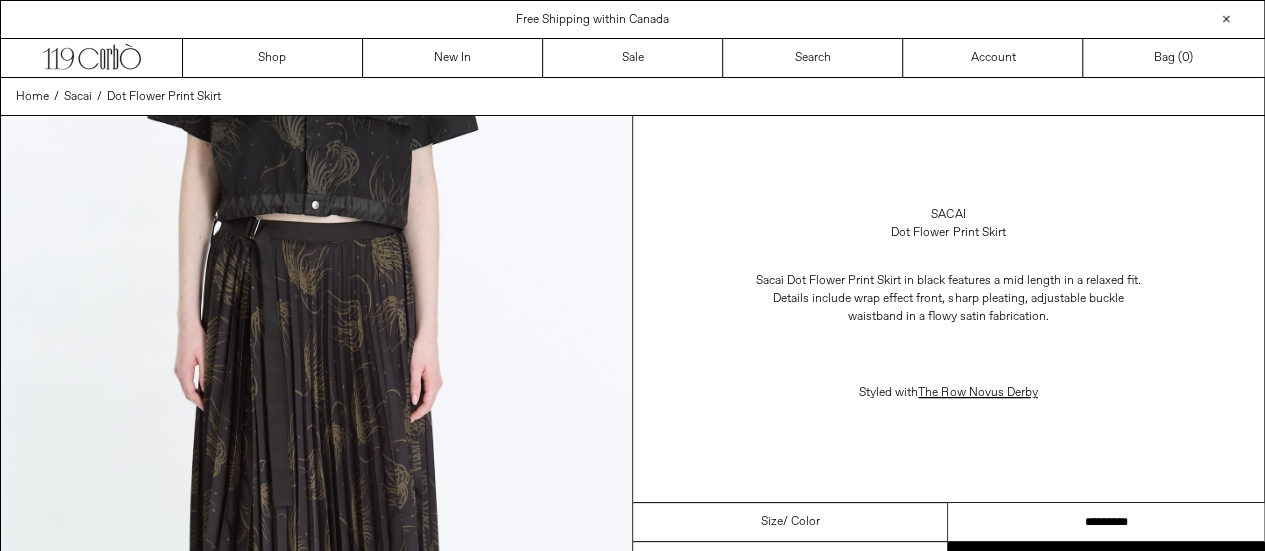 click on "**********" at bounding box center (1106, 522) 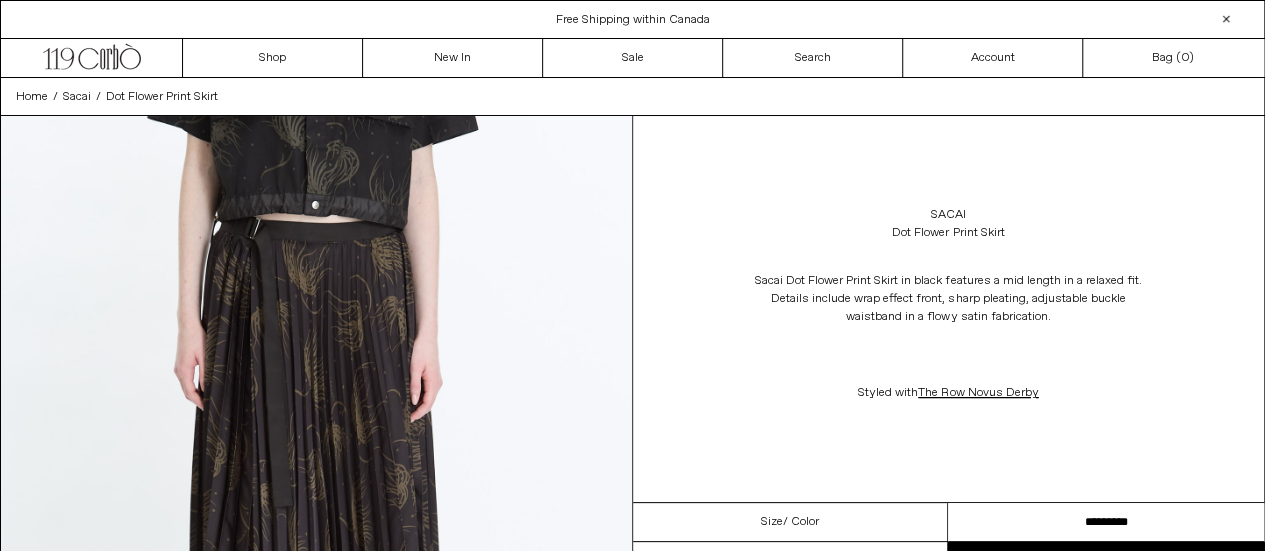scroll, scrollTop: 0, scrollLeft: 0, axis: both 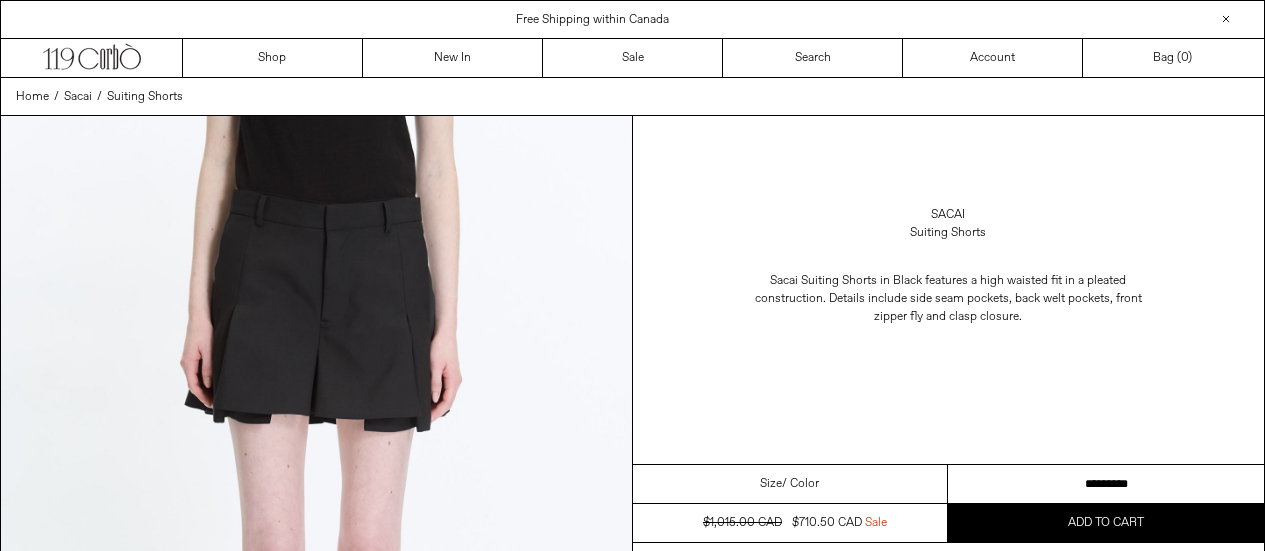 drag, startPoint x: 0, startPoint y: 0, endPoint x: 1279, endPoint y: 420, distance: 1346.1951 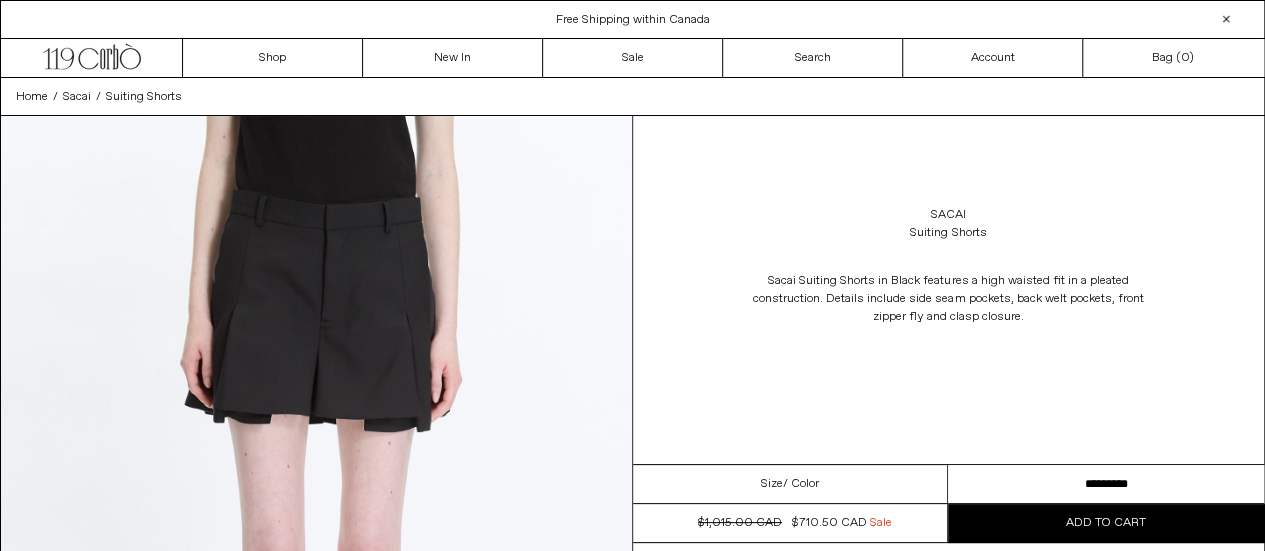 scroll, scrollTop: 0, scrollLeft: 0, axis: both 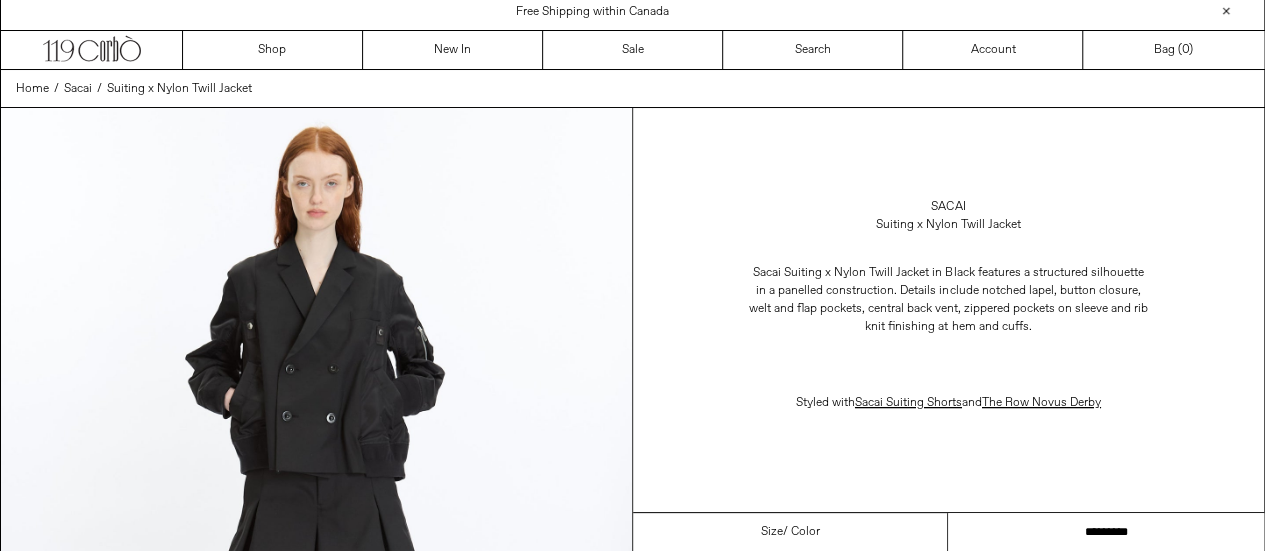 drag, startPoint x: 0, startPoint y: 0, endPoint x: 1169, endPoint y: 522, distance: 1280.252 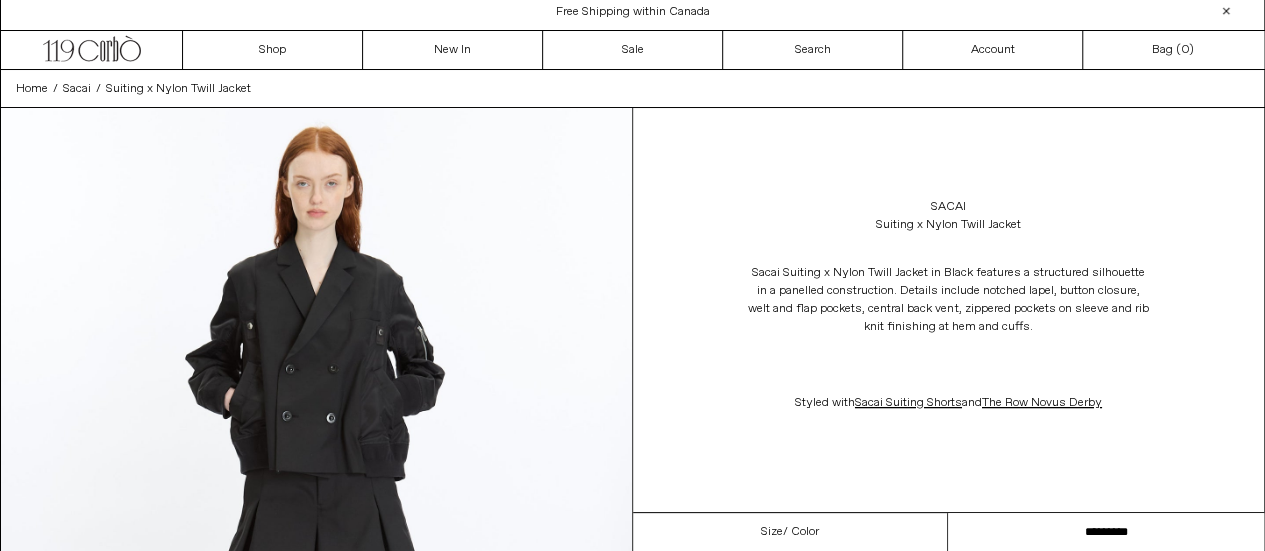 scroll, scrollTop: 0, scrollLeft: 0, axis: both 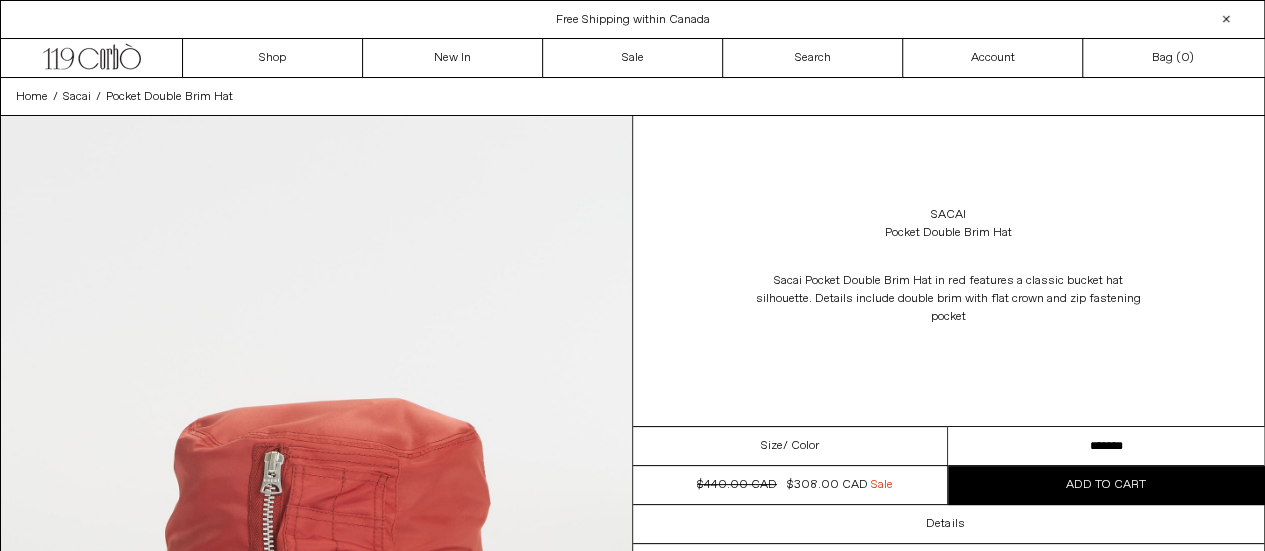 drag, startPoint x: 1040, startPoint y: 435, endPoint x: 1118, endPoint y: 411, distance: 81.608826 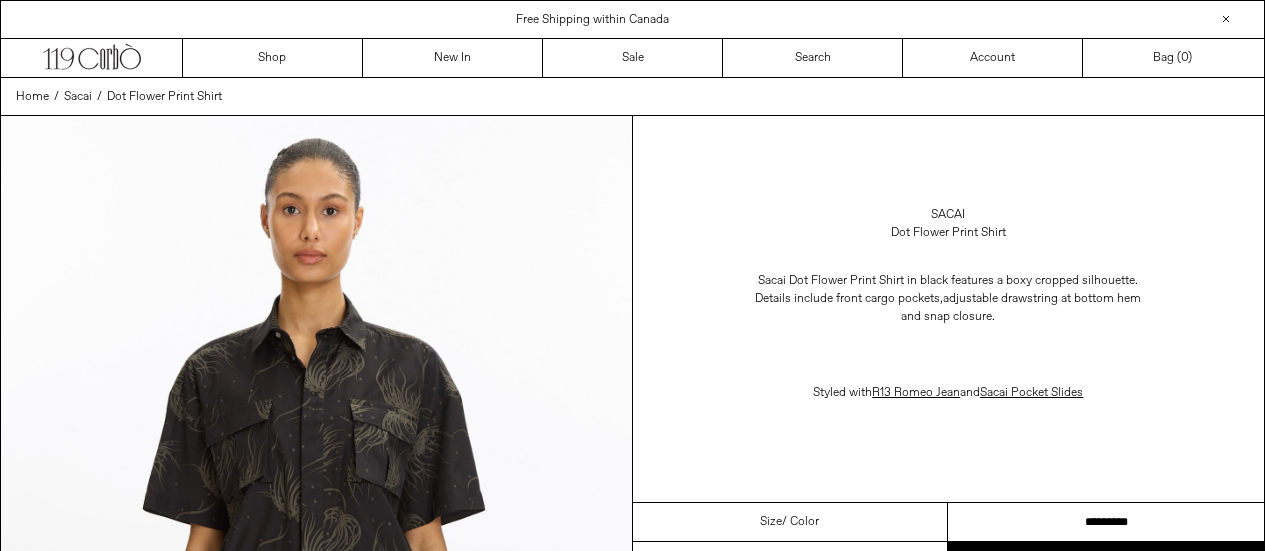 scroll, scrollTop: 0, scrollLeft: 0, axis: both 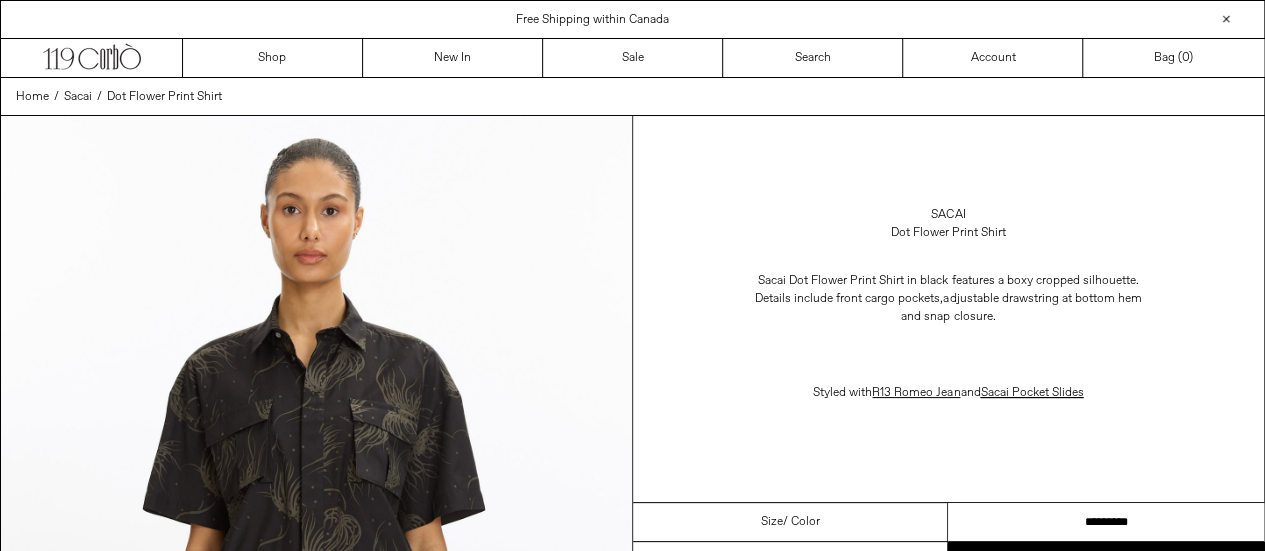 drag, startPoint x: 0, startPoint y: 0, endPoint x: 1074, endPoint y: 517, distance: 1191.9585 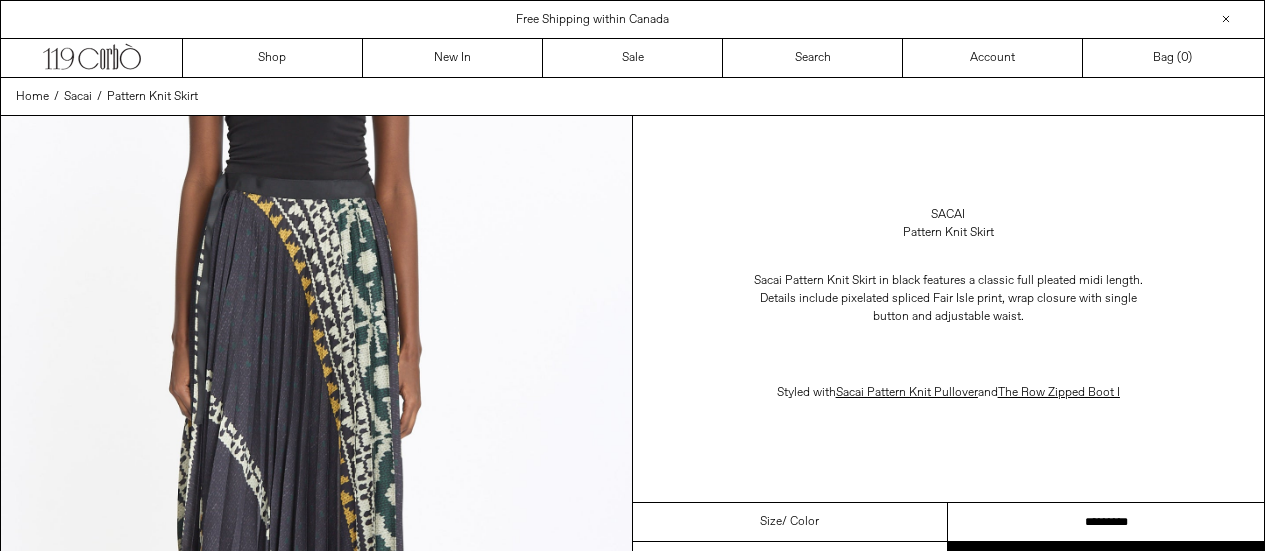 scroll, scrollTop: 0, scrollLeft: 0, axis: both 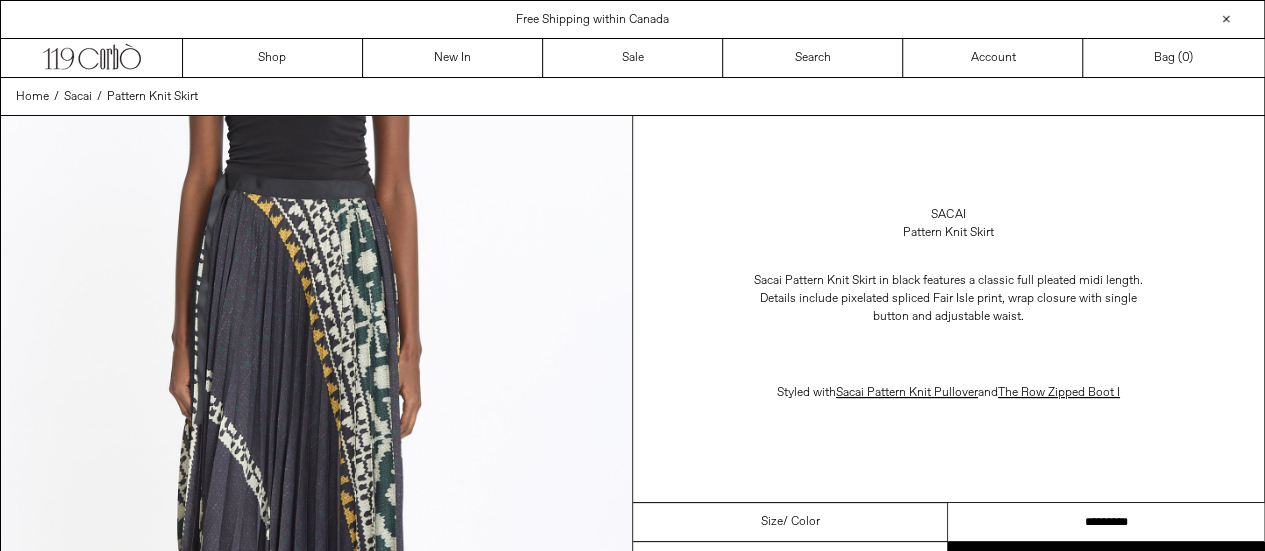 drag, startPoint x: 0, startPoint y: 0, endPoint x: 1172, endPoint y: 515, distance: 1280.1598 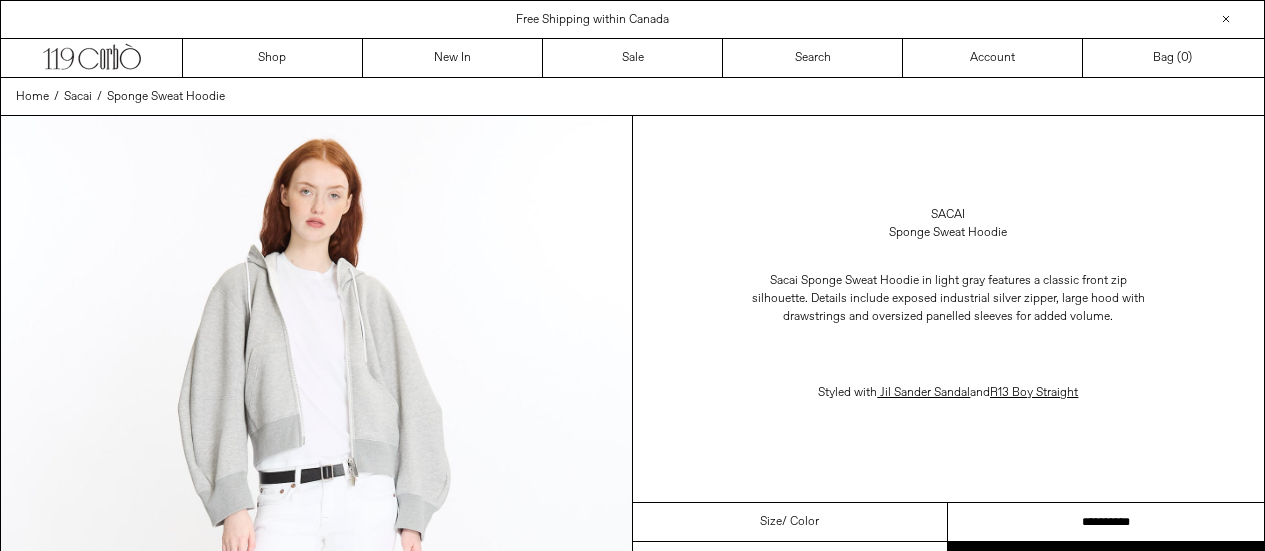 scroll, scrollTop: 0, scrollLeft: 0, axis: both 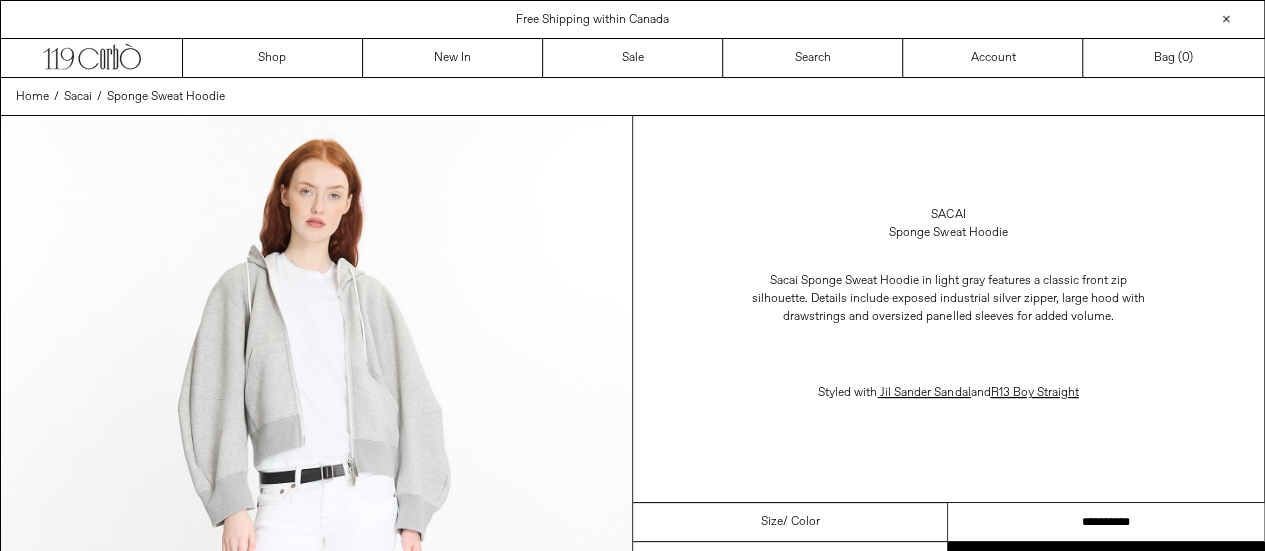 click on "**********" at bounding box center (1106, 522) 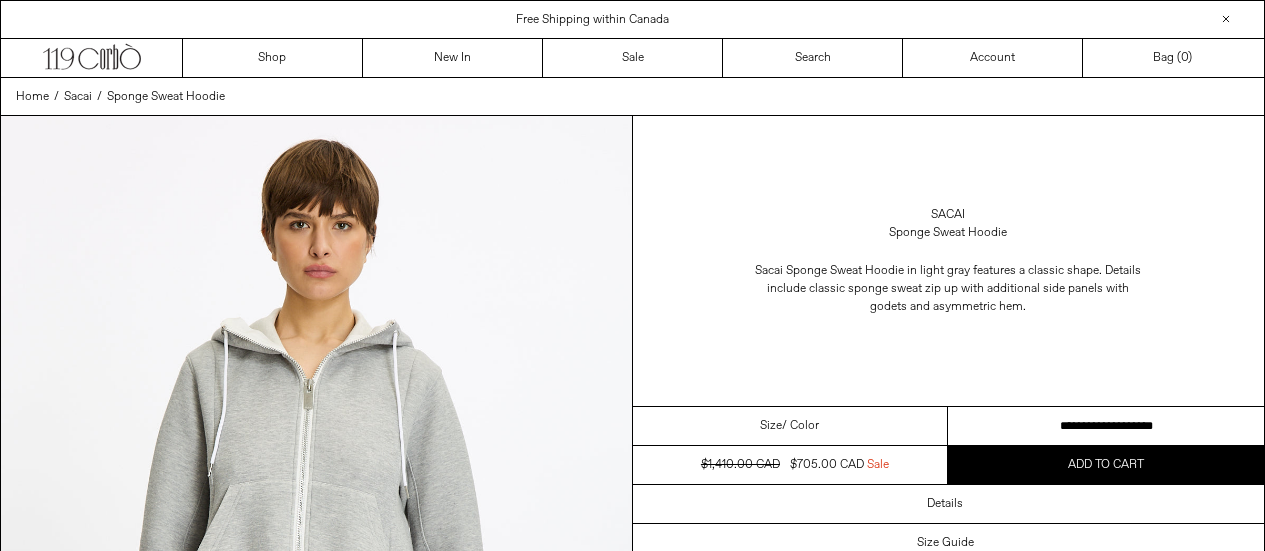 scroll, scrollTop: 0, scrollLeft: 0, axis: both 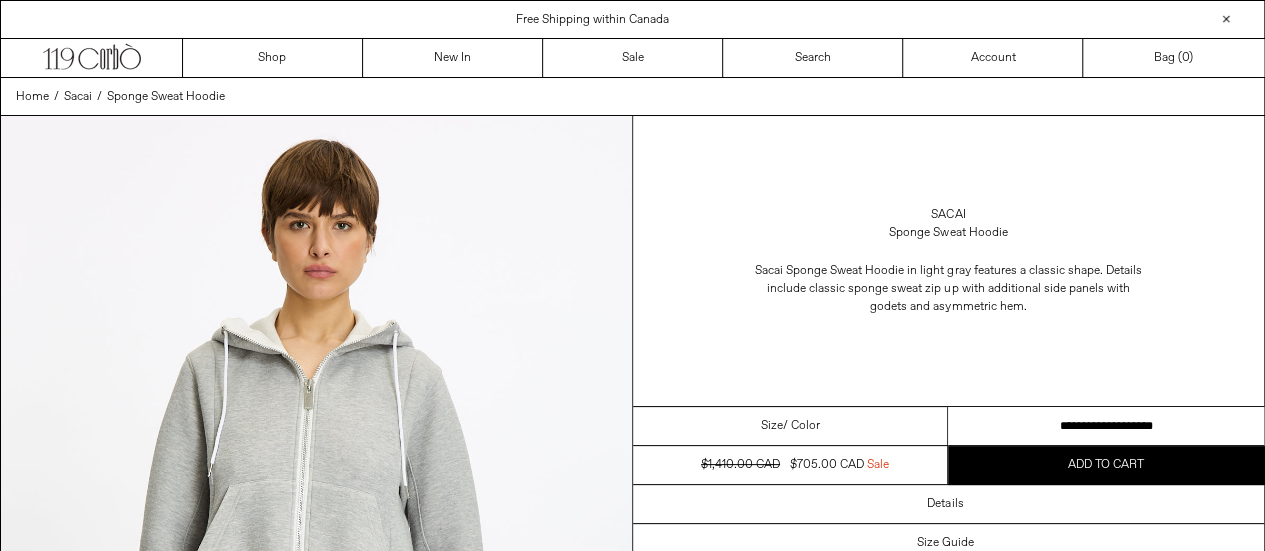 click on "**********" at bounding box center (1106, 426) 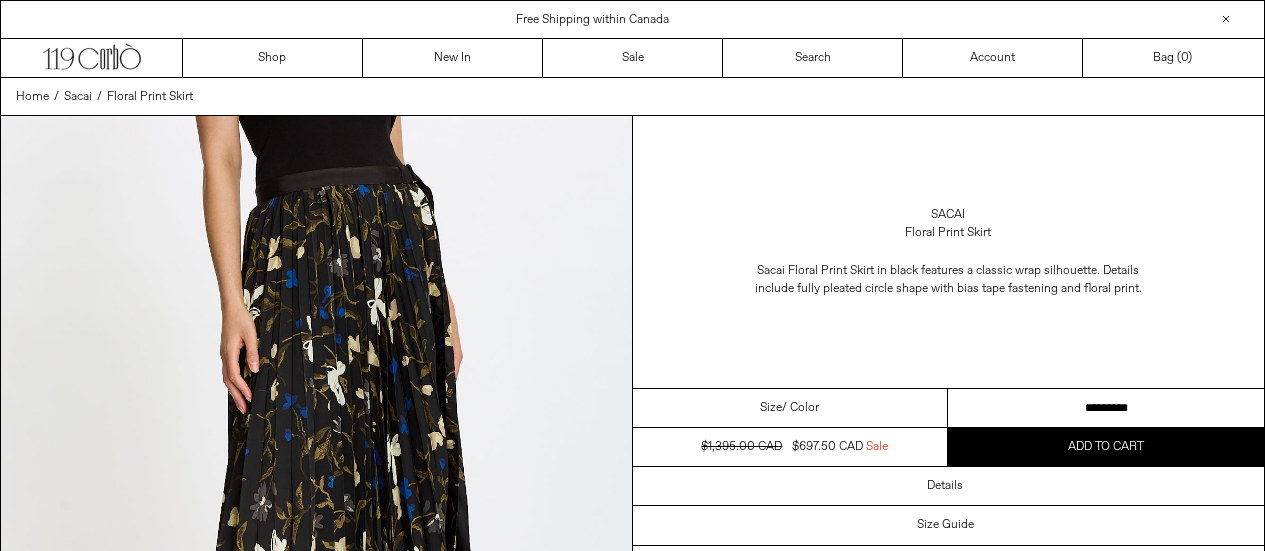 scroll, scrollTop: 0, scrollLeft: 0, axis: both 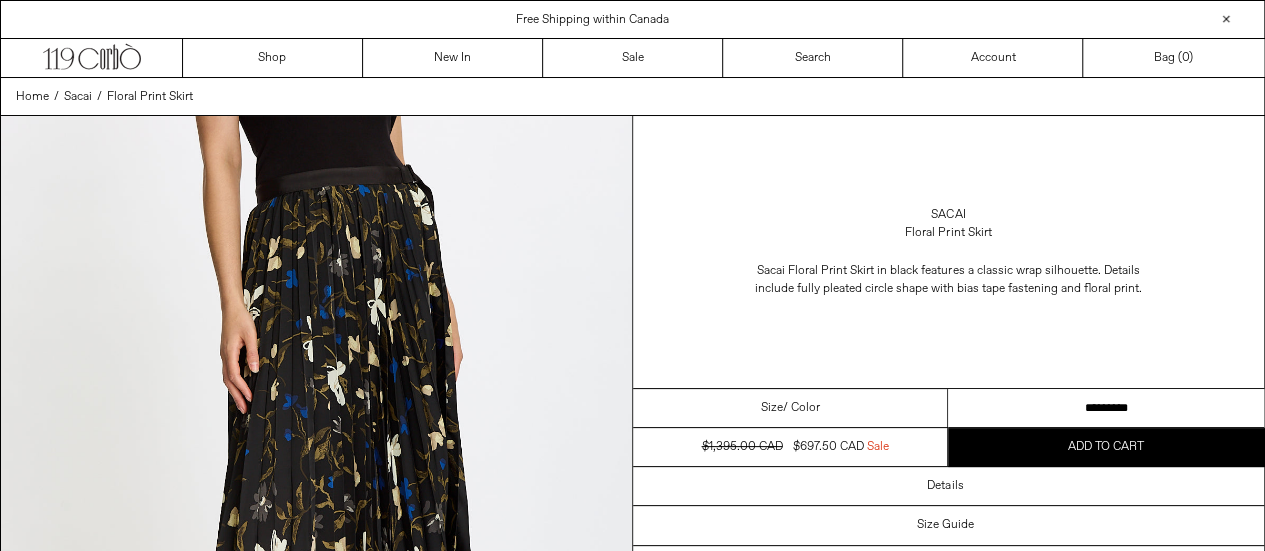 click on "**********" at bounding box center [1106, 408] 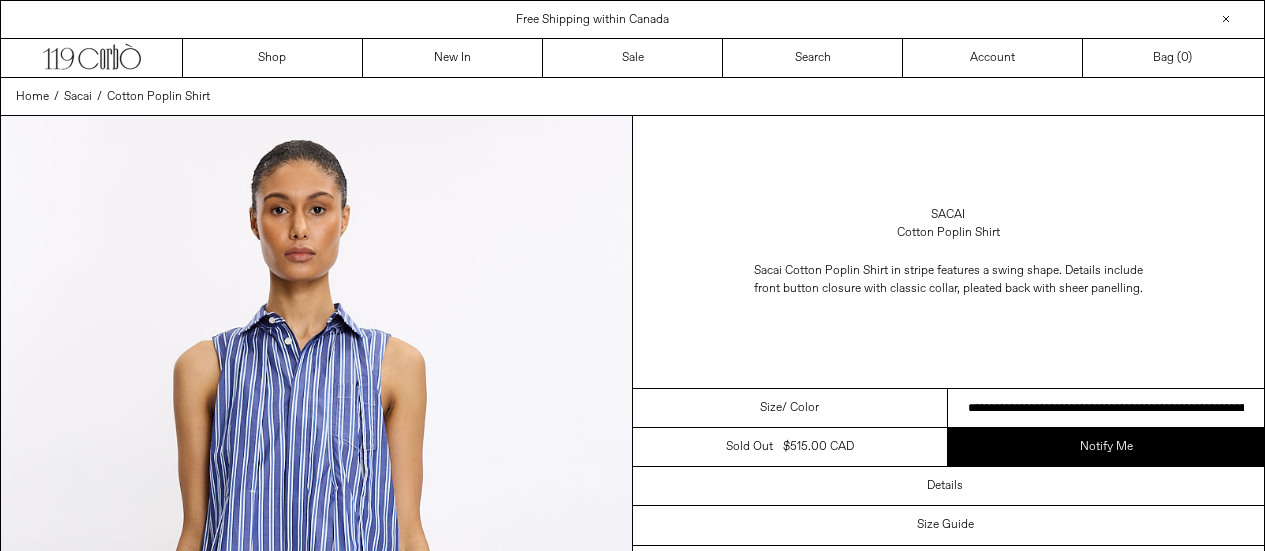 scroll, scrollTop: 0, scrollLeft: 0, axis: both 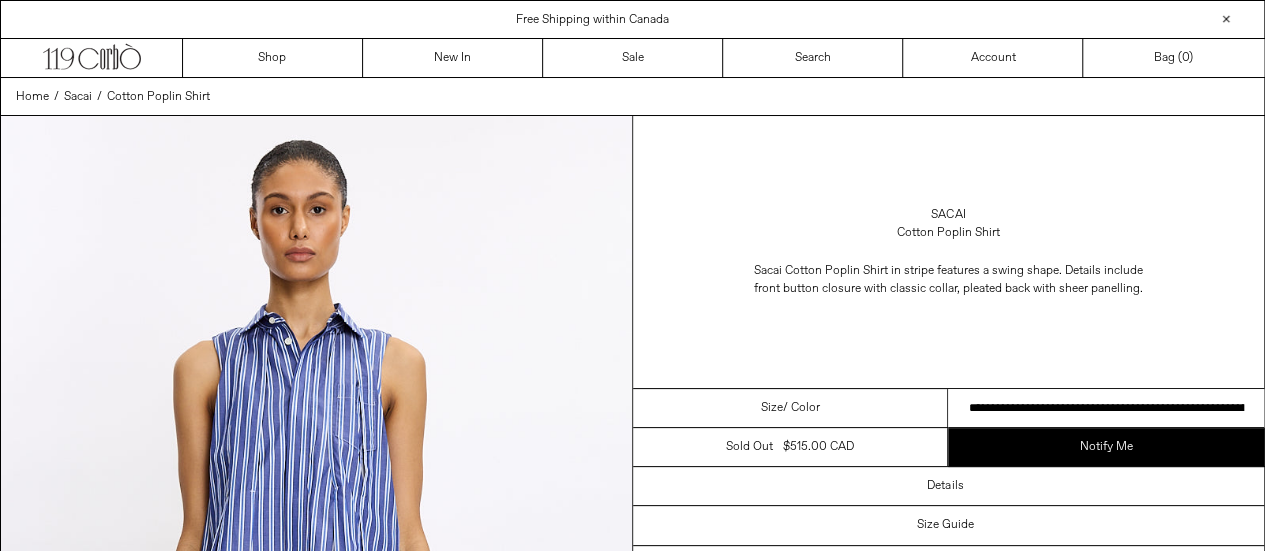 drag, startPoint x: 1050, startPoint y: 405, endPoint x: 1279, endPoint y: 318, distance: 244.96939 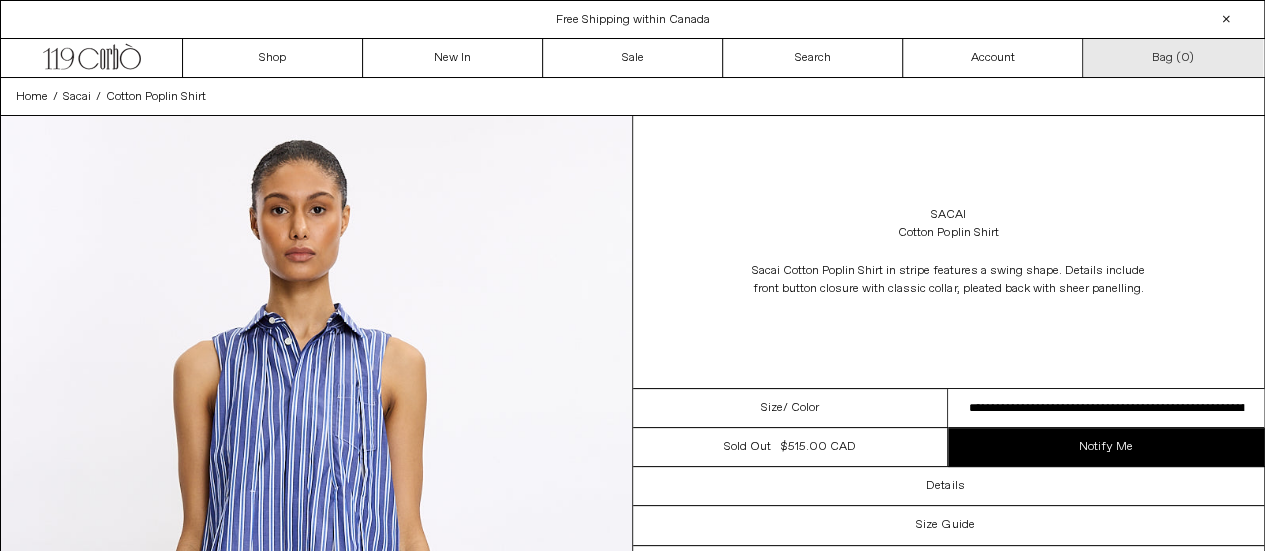 scroll, scrollTop: 0, scrollLeft: 0, axis: both 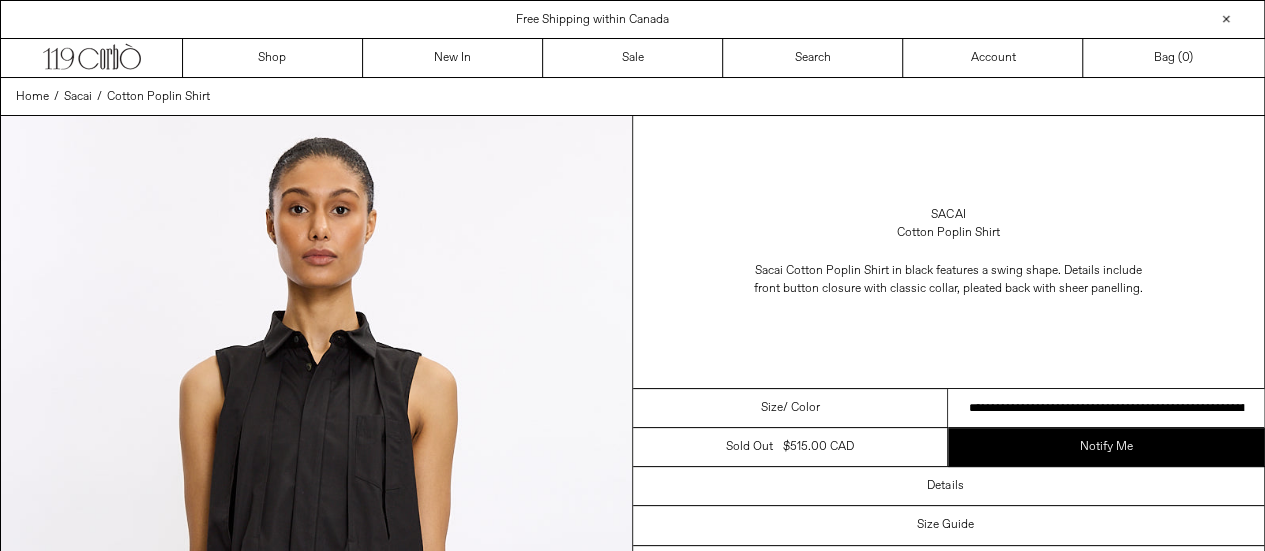 drag, startPoint x: 996, startPoint y: 407, endPoint x: 1104, endPoint y: 398, distance: 108.37435 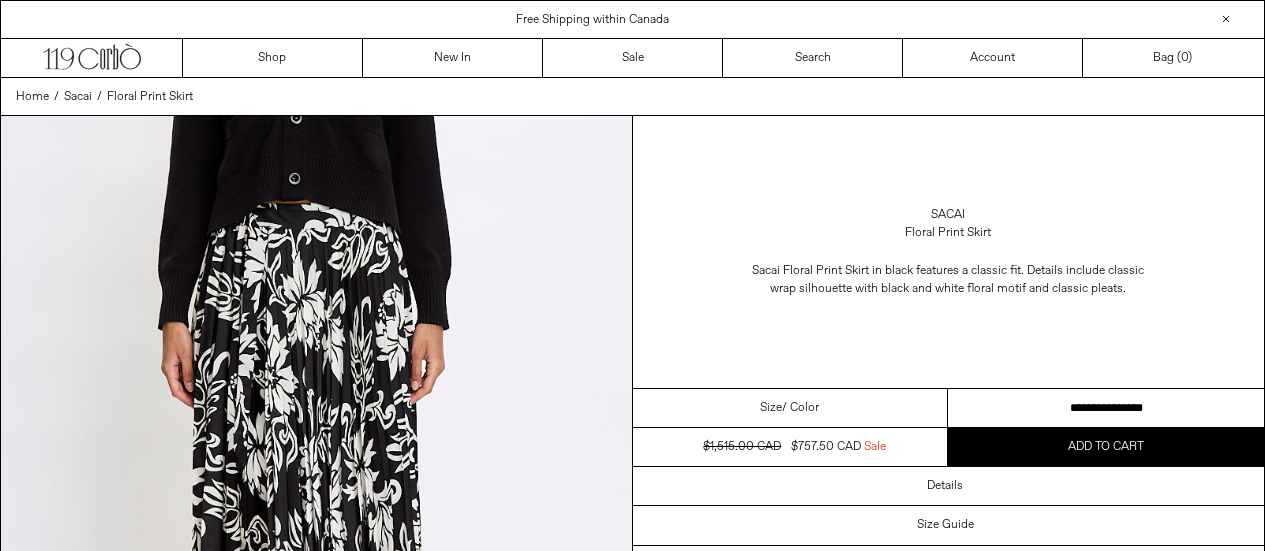 scroll, scrollTop: 0, scrollLeft: 0, axis: both 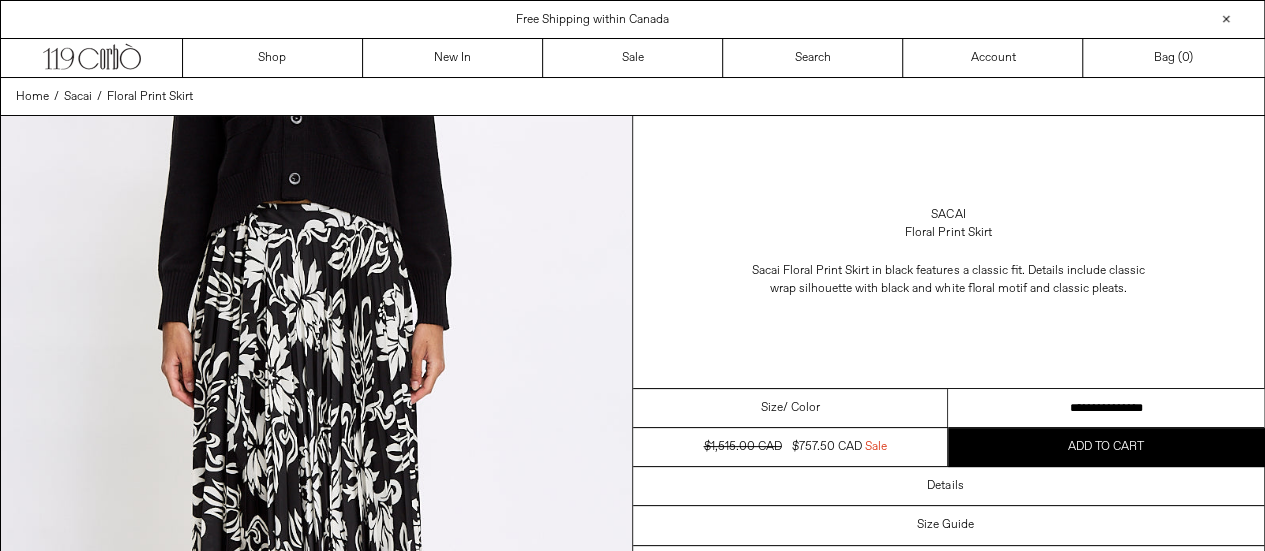 click on "**********" at bounding box center (1106, 408) 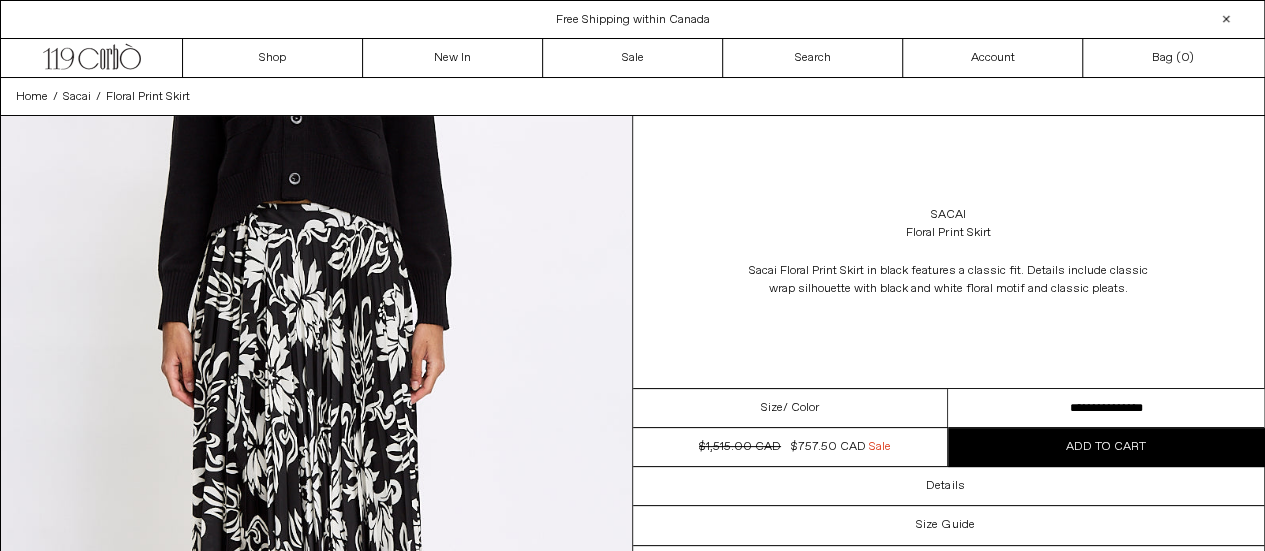 scroll, scrollTop: 0, scrollLeft: 0, axis: both 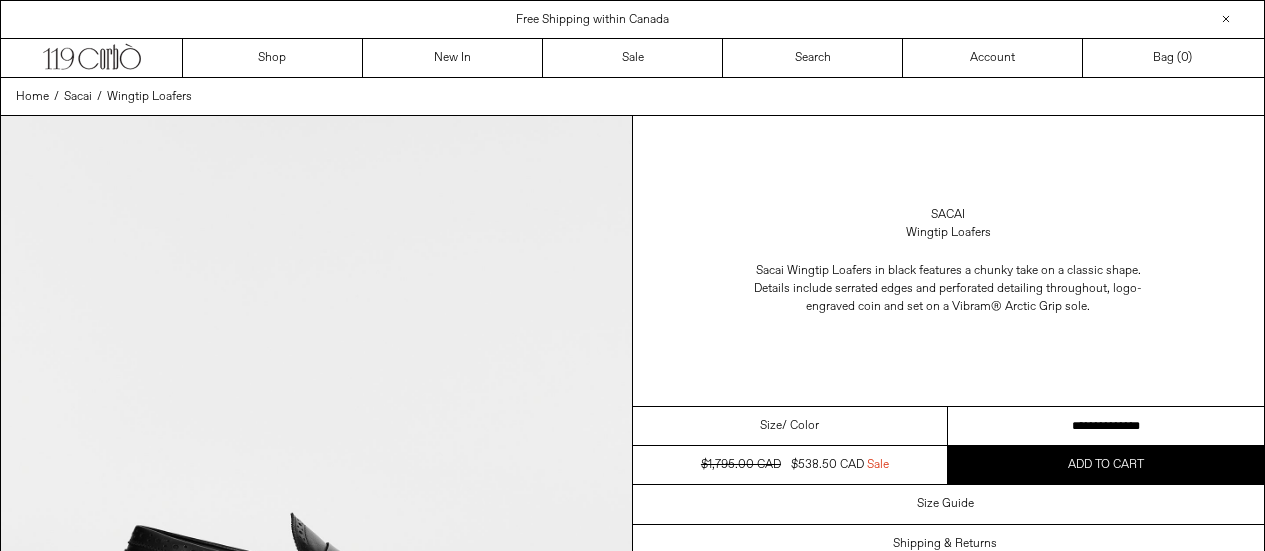 click on "**********" at bounding box center [1106, 426] 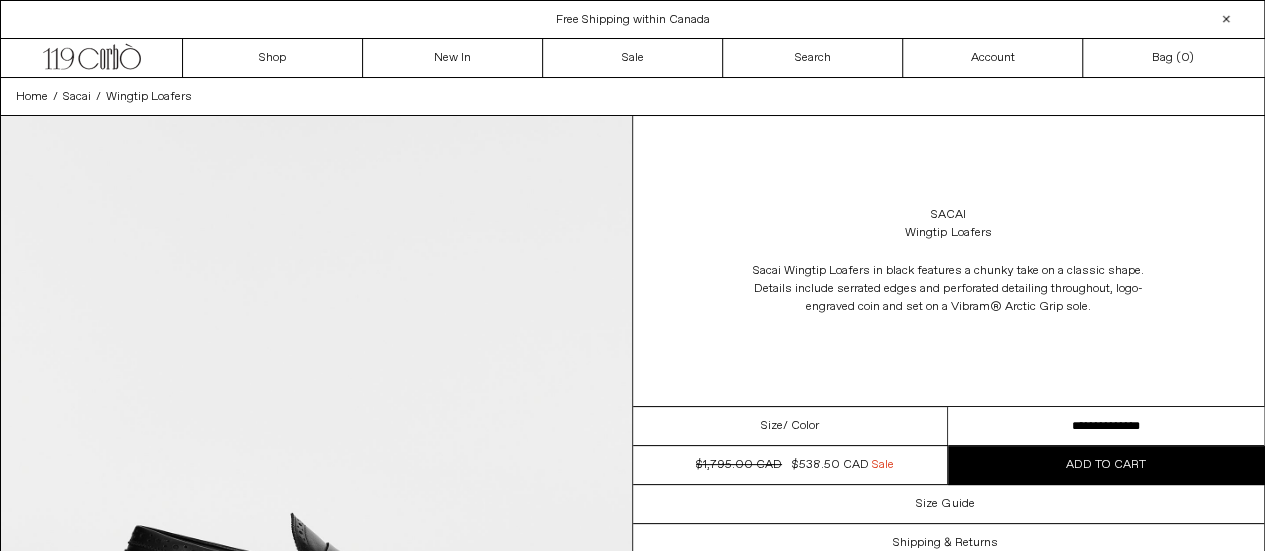 scroll, scrollTop: 0, scrollLeft: 0, axis: both 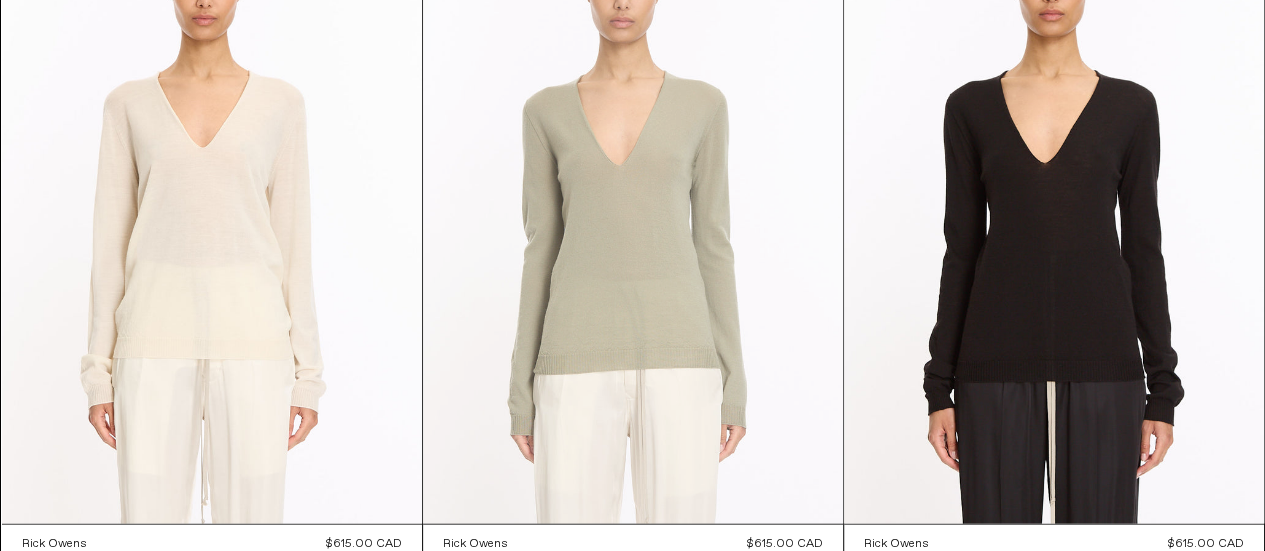 click at bounding box center (633, 208) 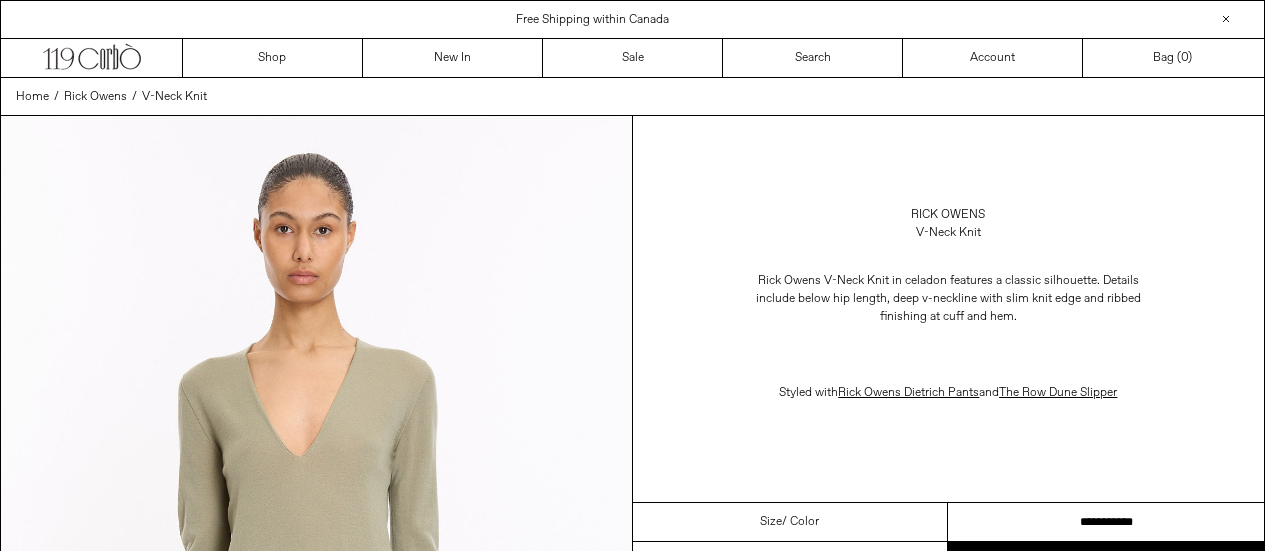 scroll, scrollTop: 0, scrollLeft: 0, axis: both 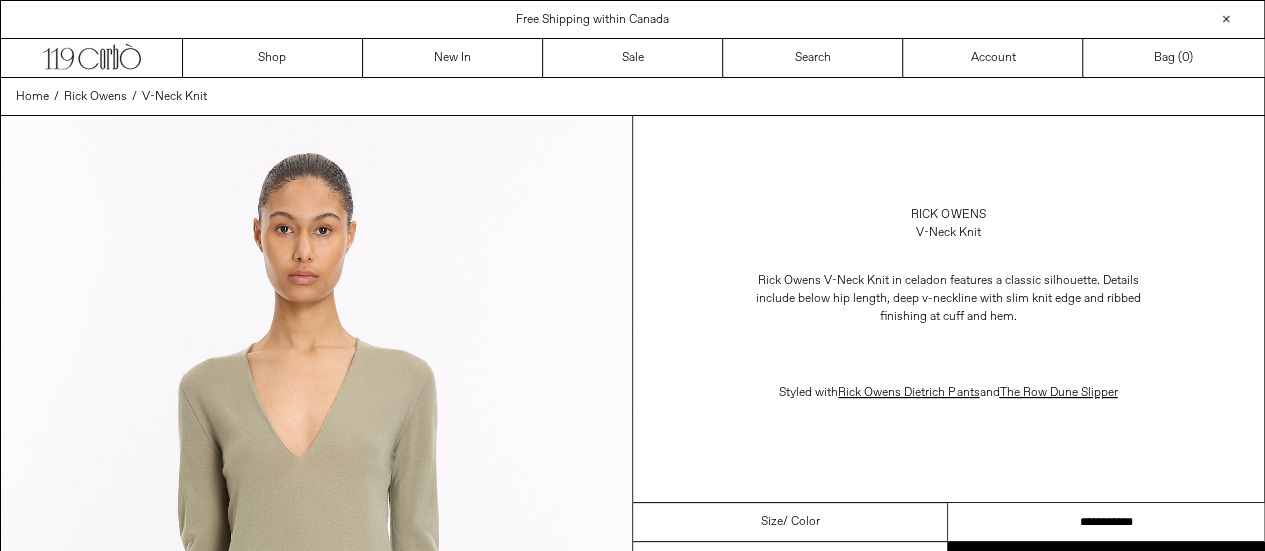 drag, startPoint x: 0, startPoint y: 0, endPoint x: 1142, endPoint y: 516, distance: 1253.164 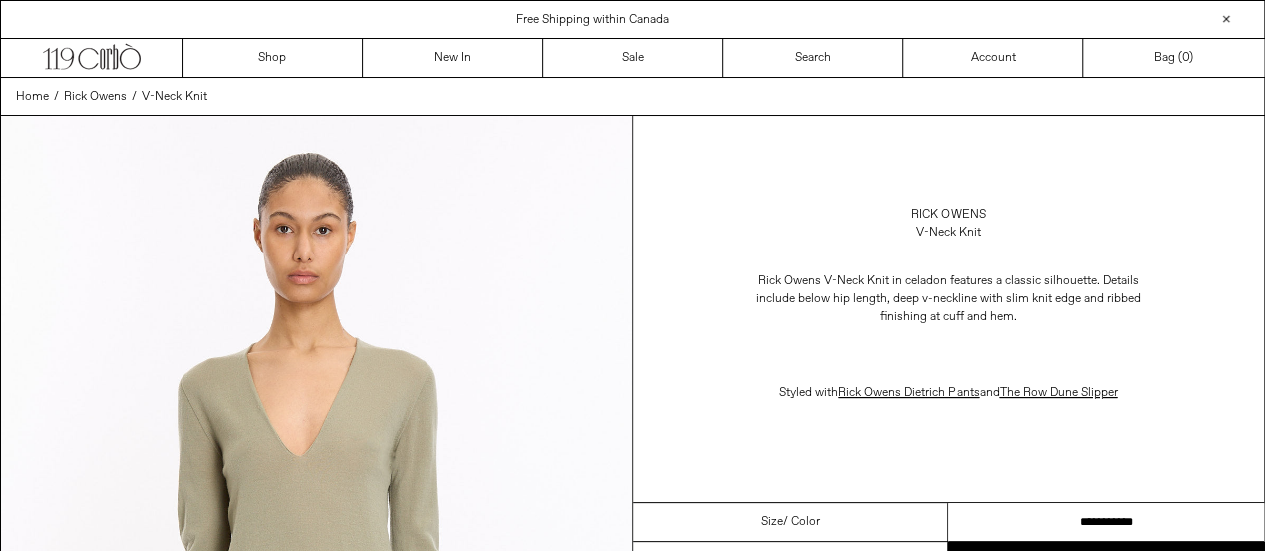 click on "**********" at bounding box center [1106, 522] 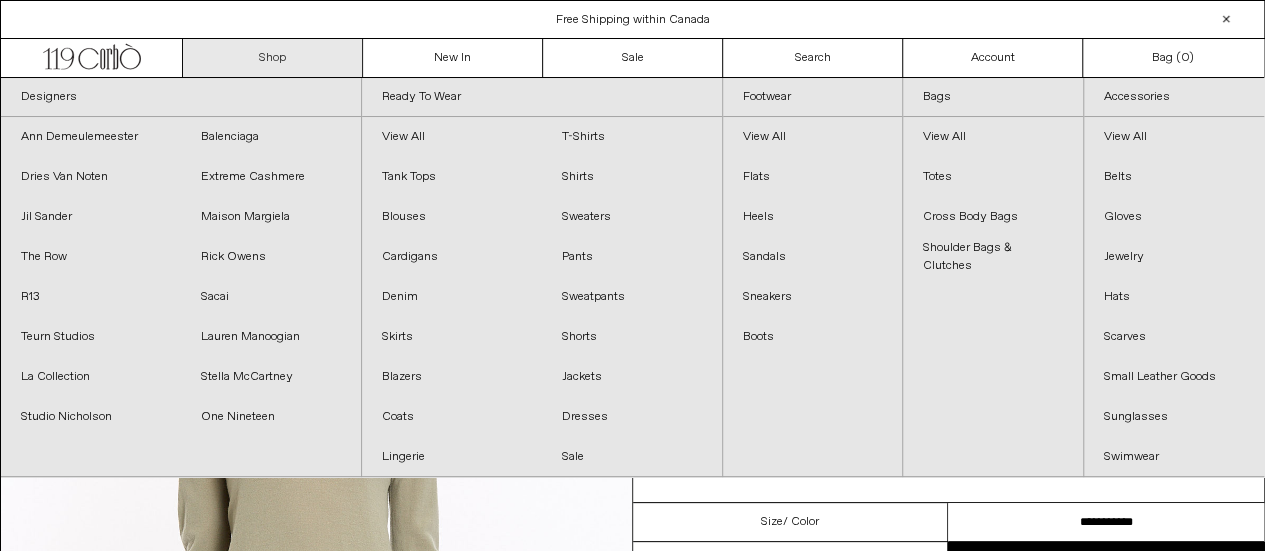 scroll, scrollTop: 0, scrollLeft: 0, axis: both 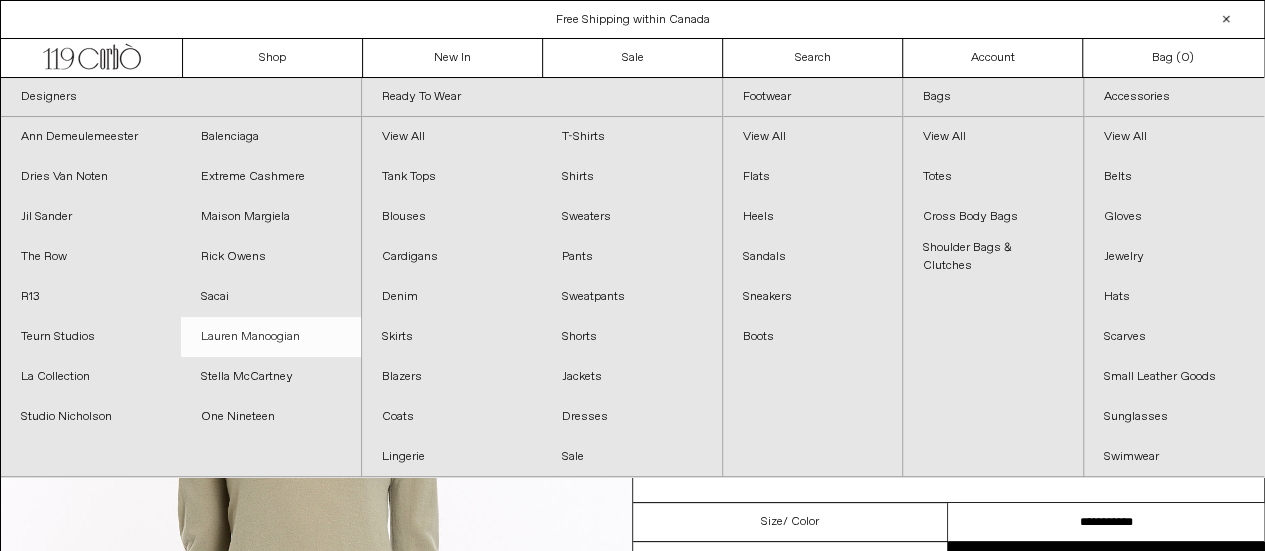 click on "Lauren Manoogian" at bounding box center (271, 337) 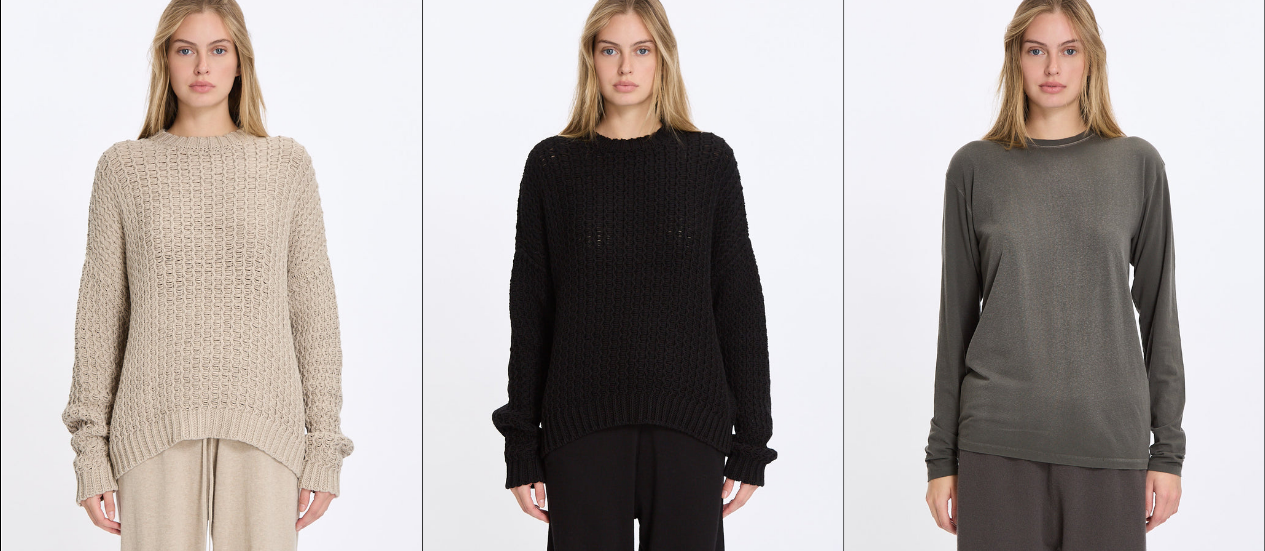 scroll, scrollTop: 1700, scrollLeft: 0, axis: vertical 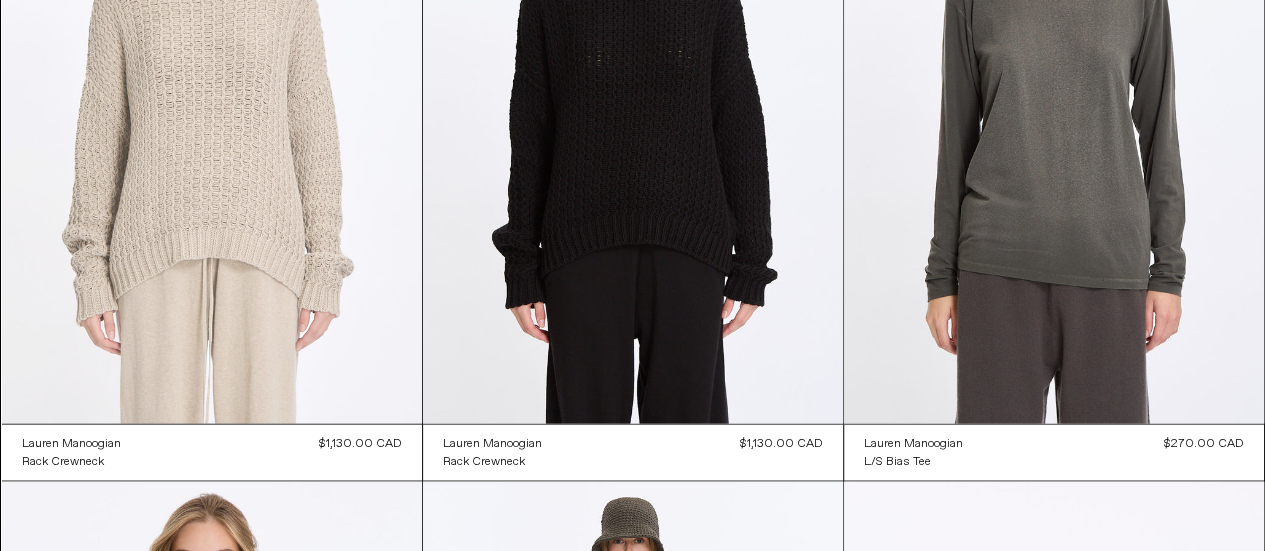 click at bounding box center [212, 108] 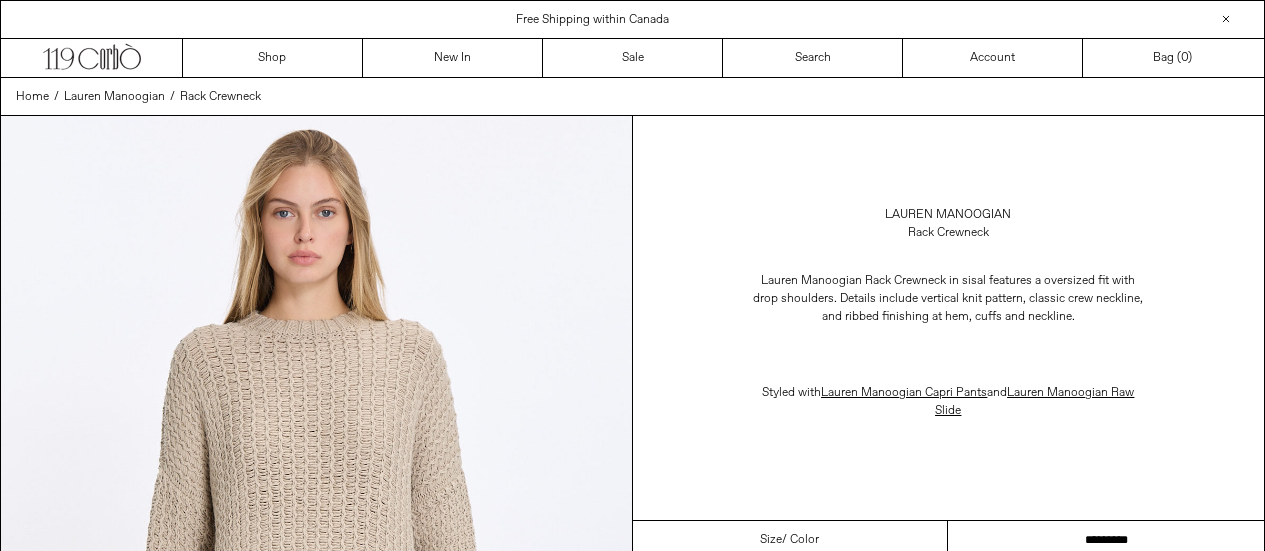 click on "*********
*********" at bounding box center [1106, 540] 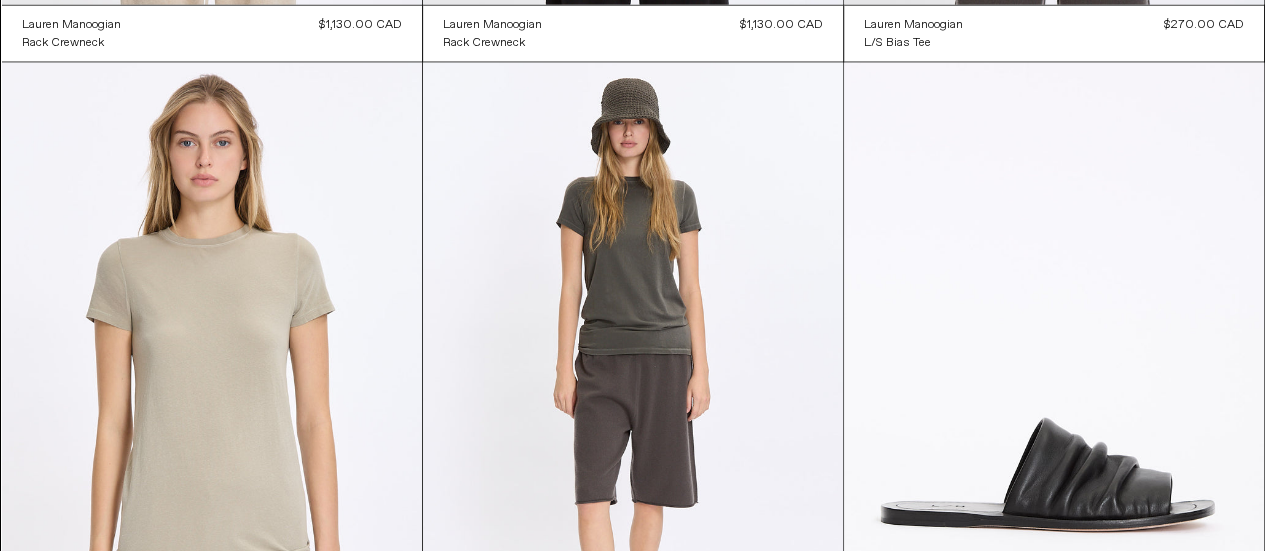 scroll, scrollTop: 2000, scrollLeft: 0, axis: vertical 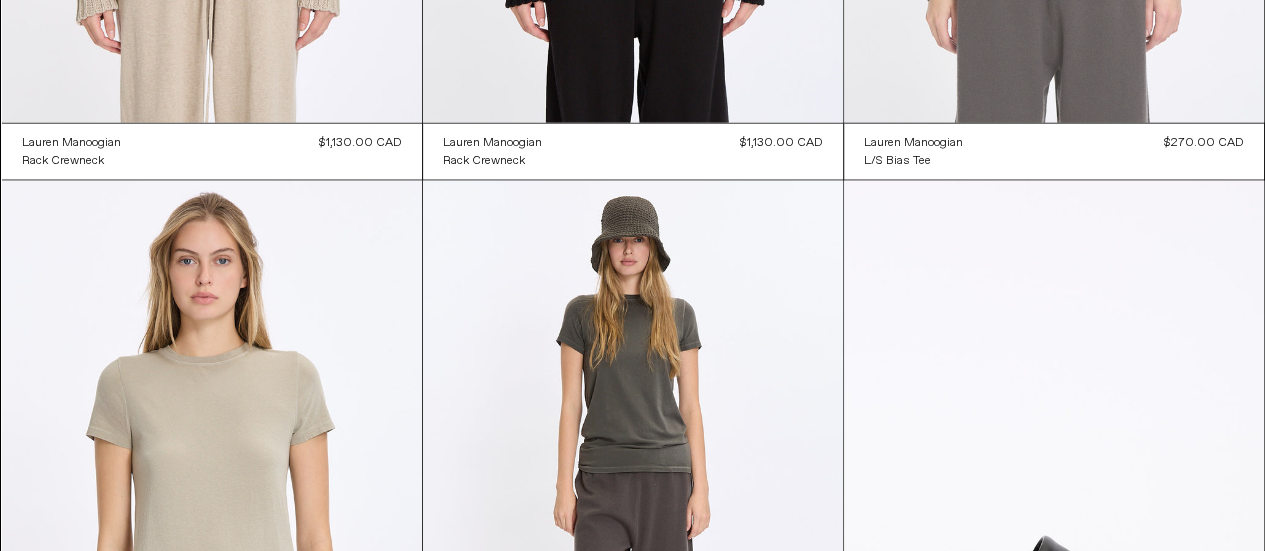 click at bounding box center [1054, -192] 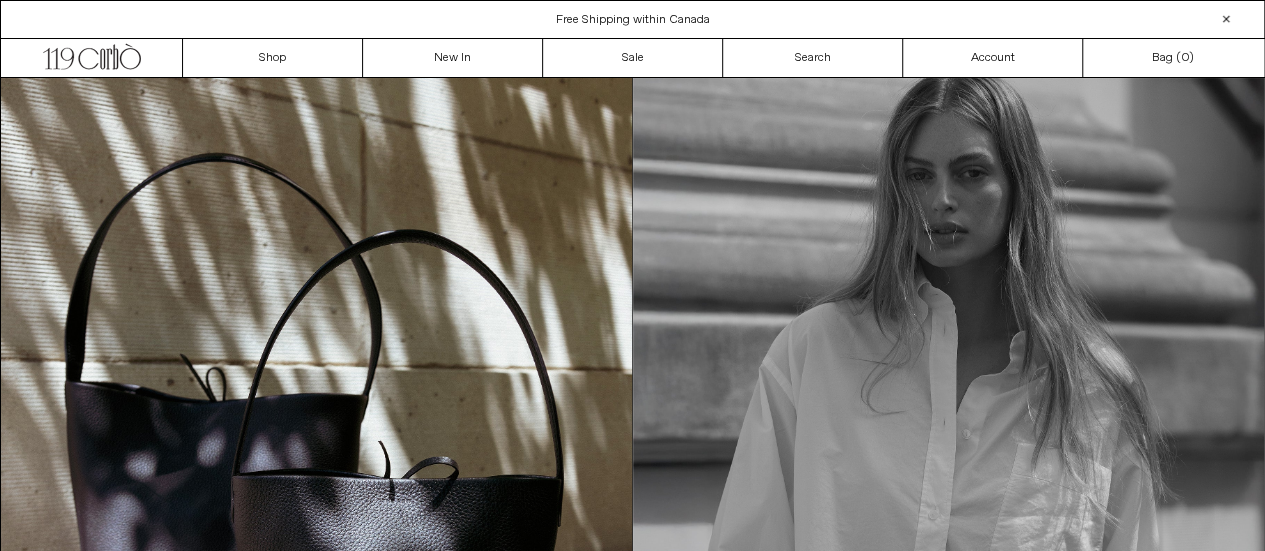 scroll, scrollTop: 0, scrollLeft: 0, axis: both 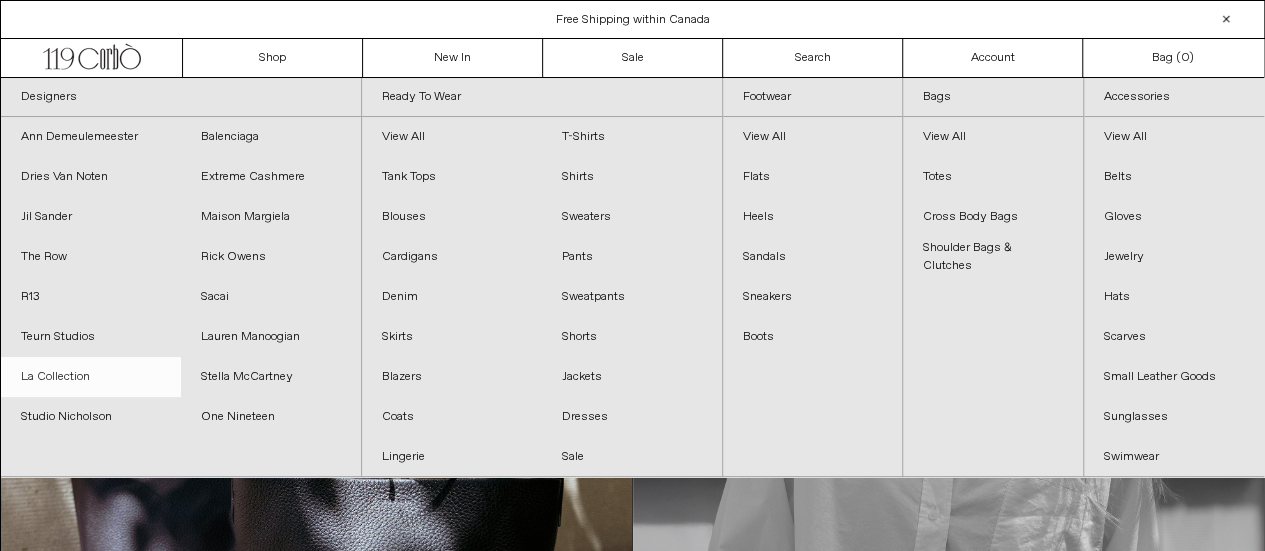click on "La Collection" at bounding box center [91, 377] 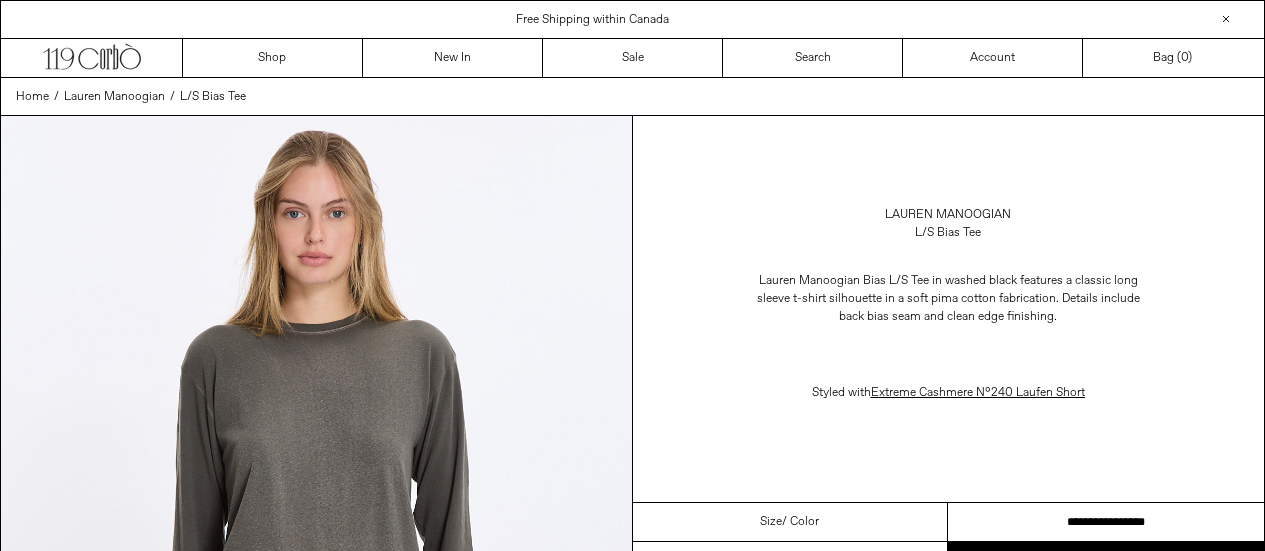 scroll, scrollTop: 0, scrollLeft: 0, axis: both 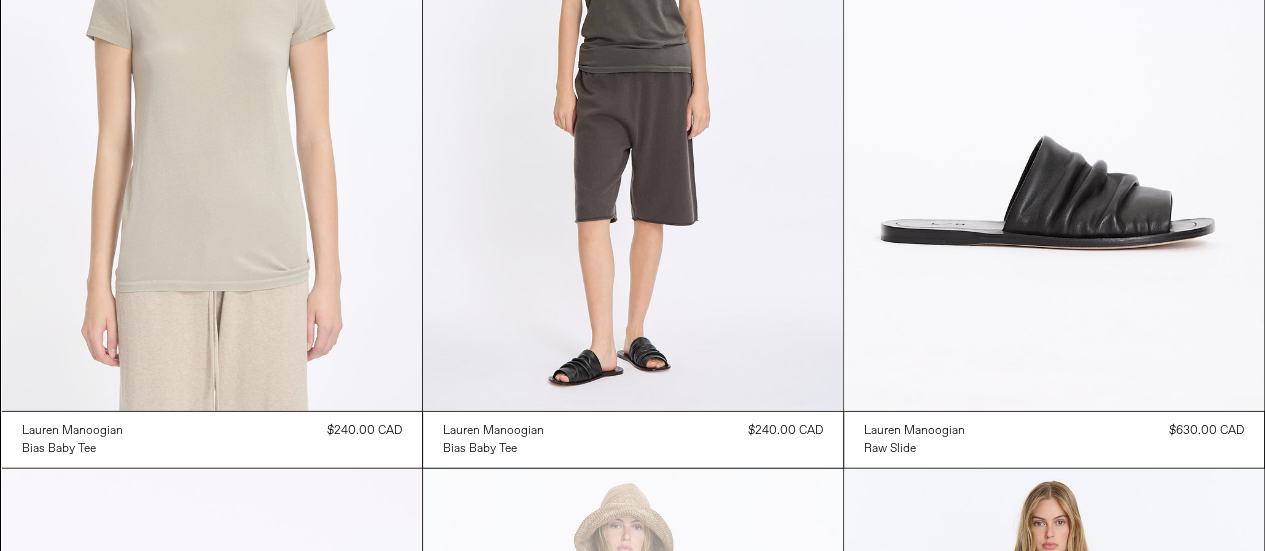 click at bounding box center (212, 96) 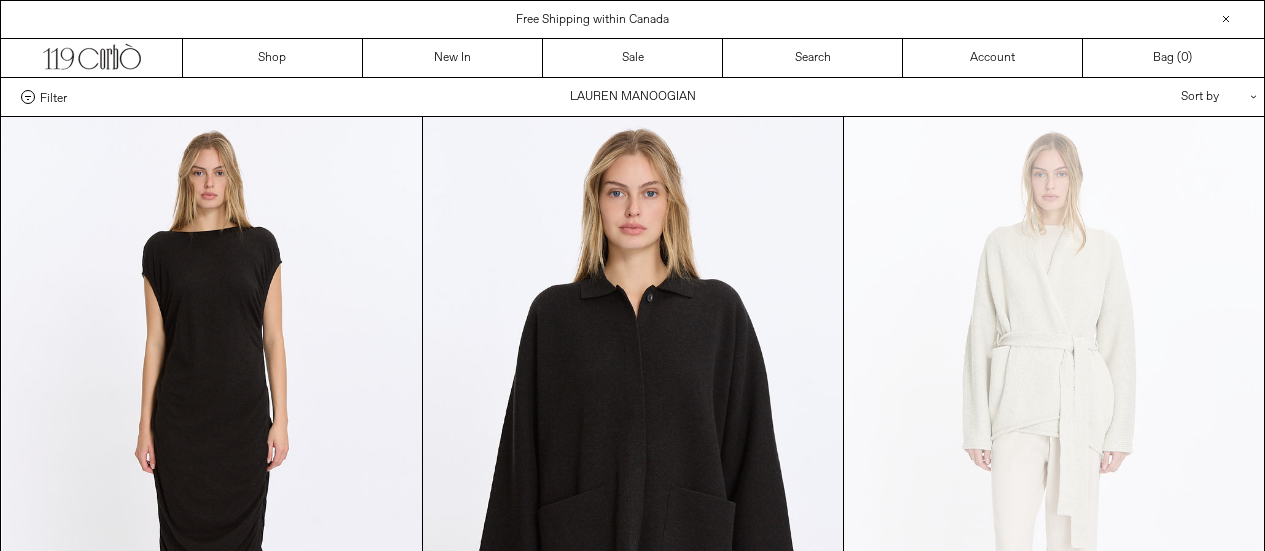 scroll, scrollTop: 2400, scrollLeft: 0, axis: vertical 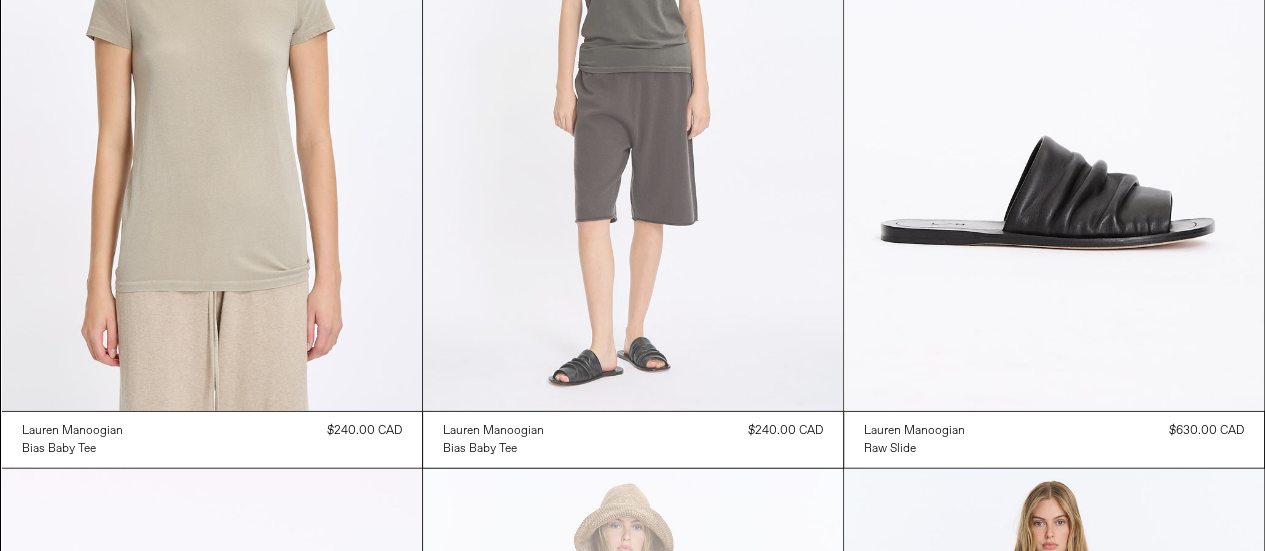 click at bounding box center [633, 96] 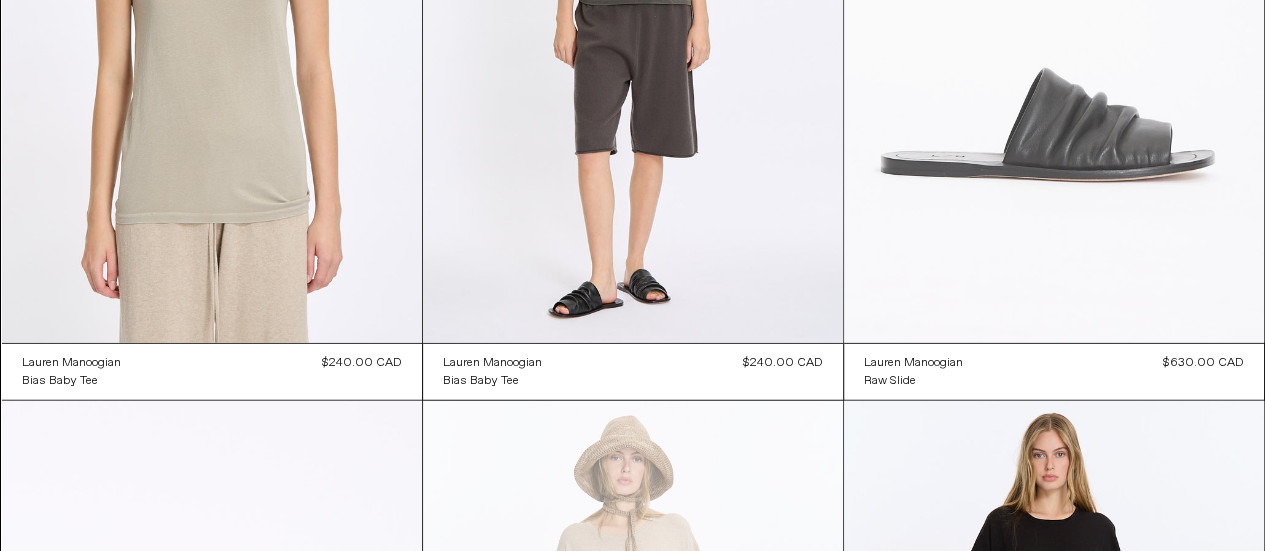 scroll, scrollTop: 2500, scrollLeft: 0, axis: vertical 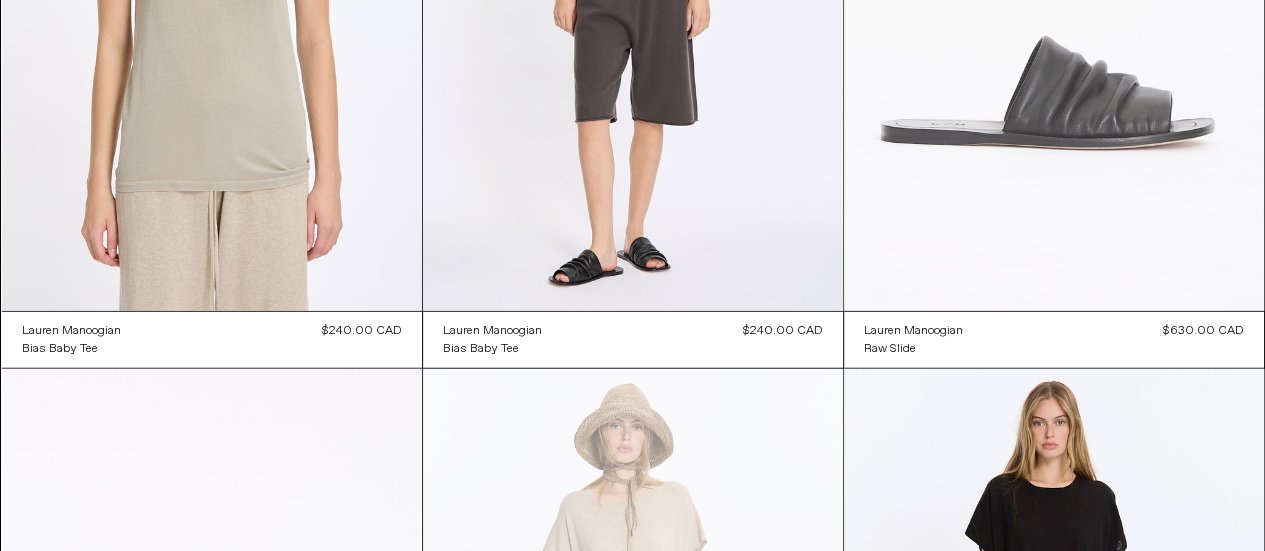 click at bounding box center (1054, -4) 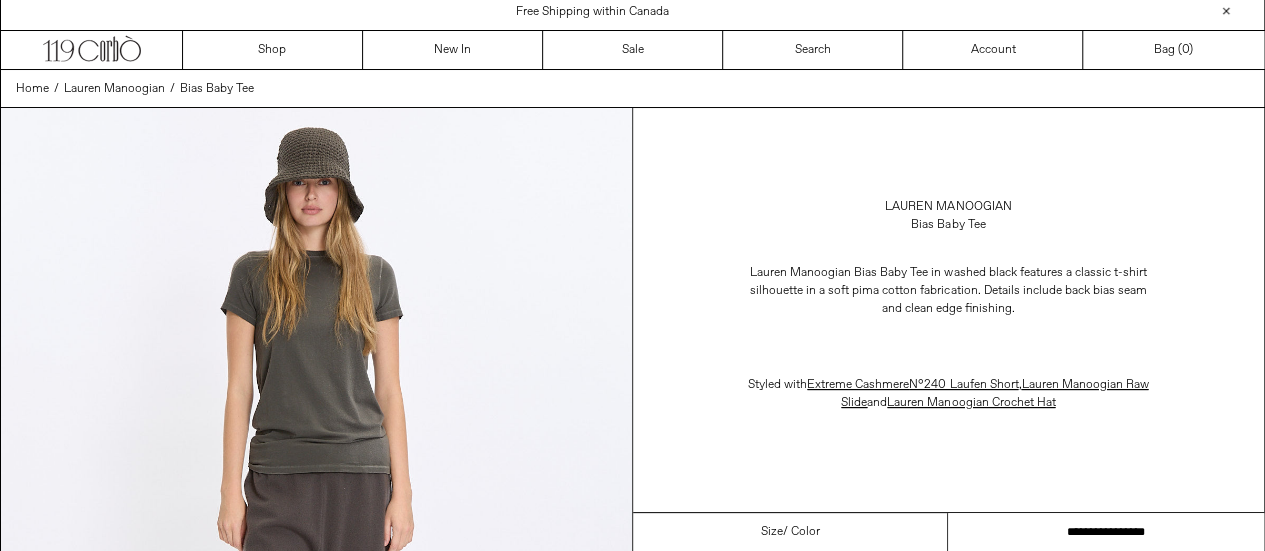 click on "**********" at bounding box center [1106, 532] 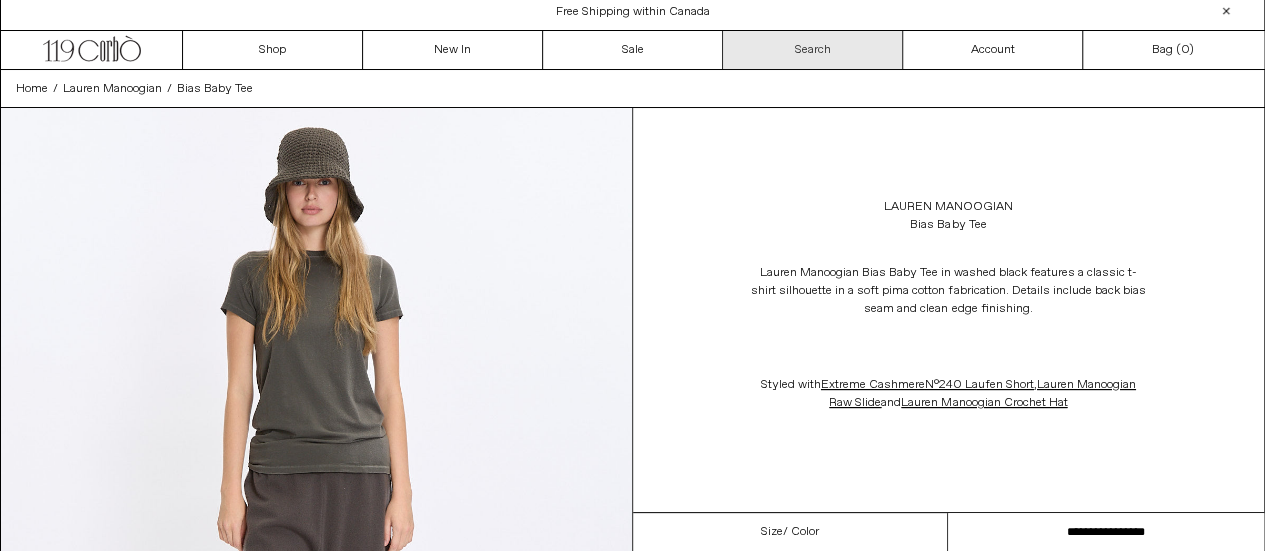 scroll, scrollTop: 0, scrollLeft: 0, axis: both 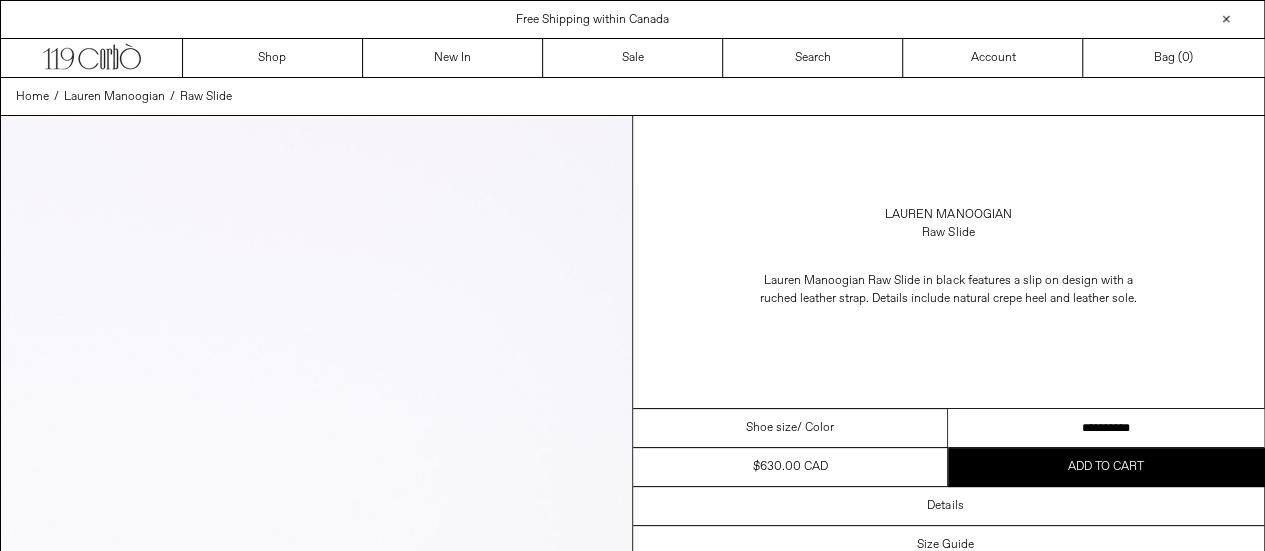 drag, startPoint x: 0, startPoint y: 0, endPoint x: 1279, endPoint y: 420, distance: 1346.1951 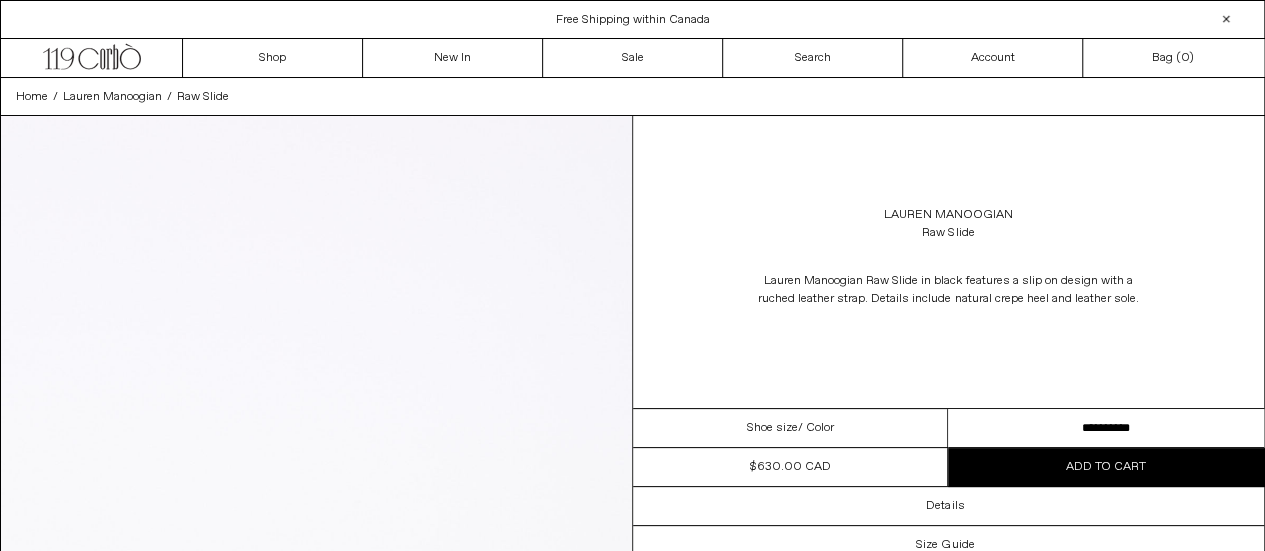 scroll, scrollTop: 0, scrollLeft: 0, axis: both 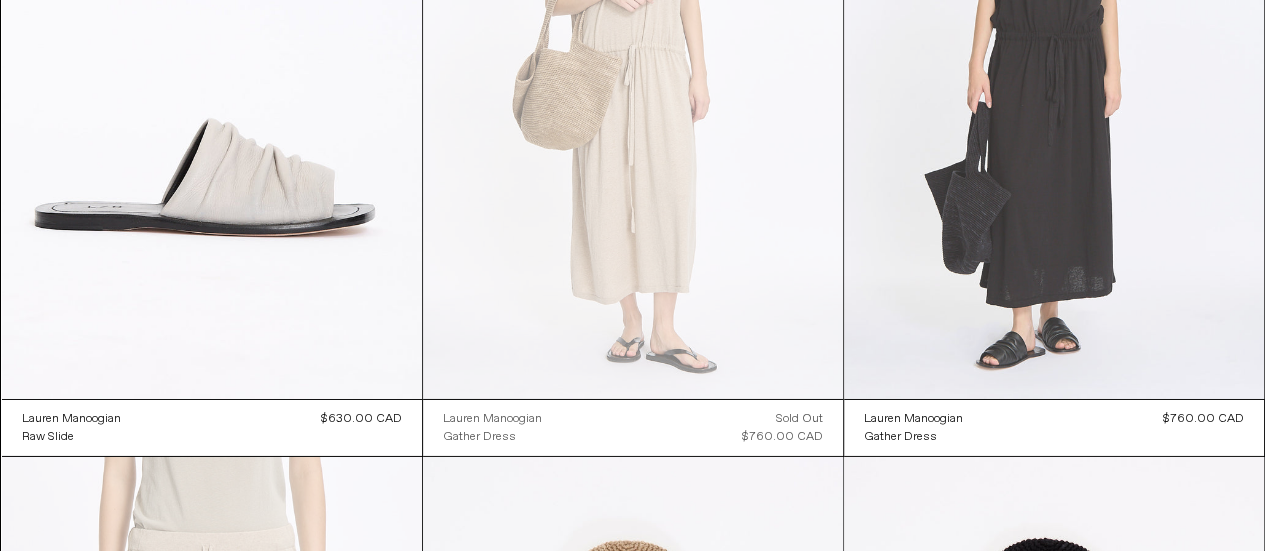 click at bounding box center (1054, 84) 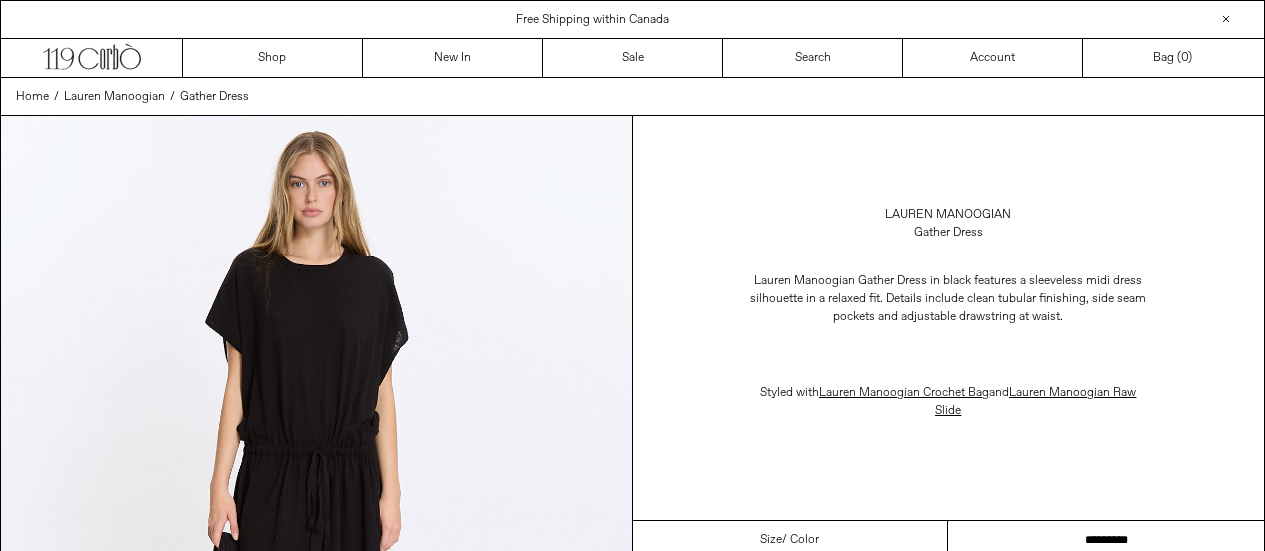 scroll, scrollTop: 0, scrollLeft: 0, axis: both 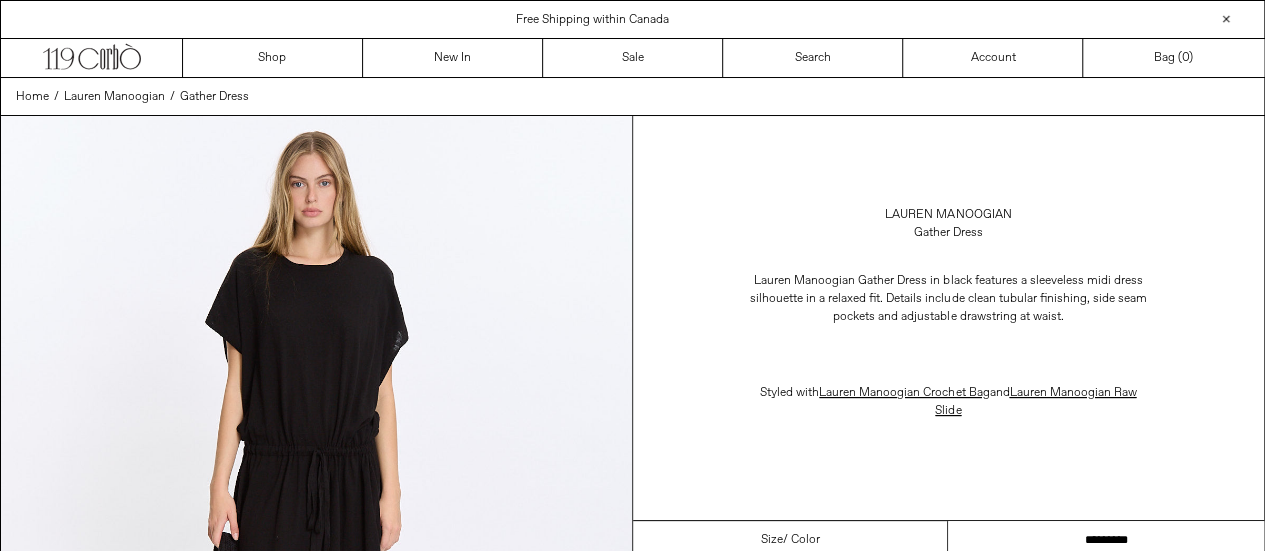 click on "*********" at bounding box center [1106, 540] 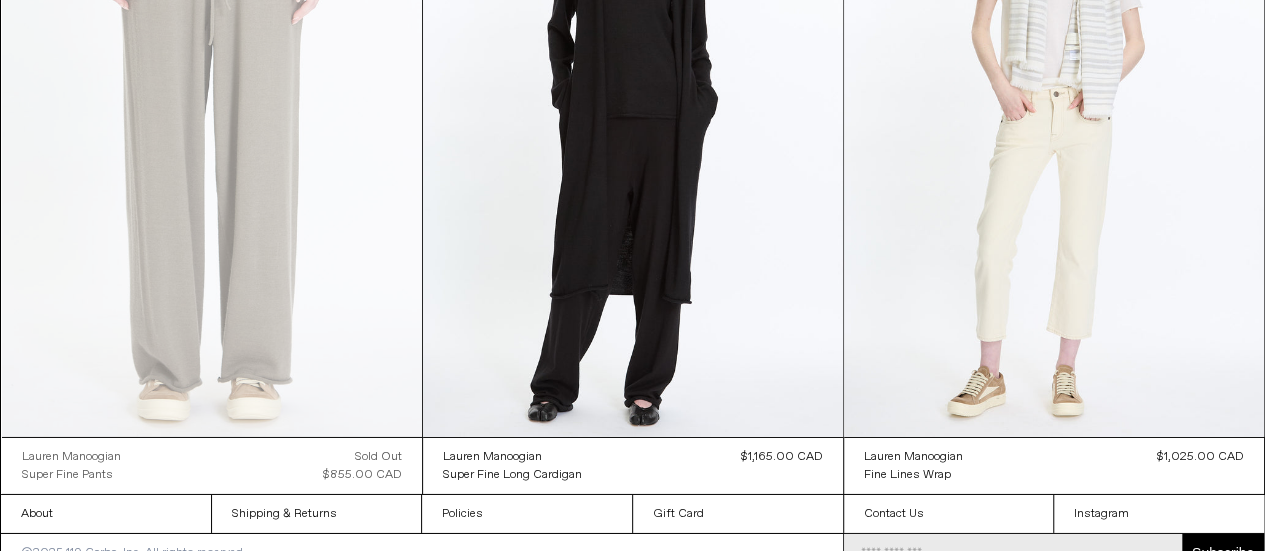 scroll, scrollTop: 10650, scrollLeft: 0, axis: vertical 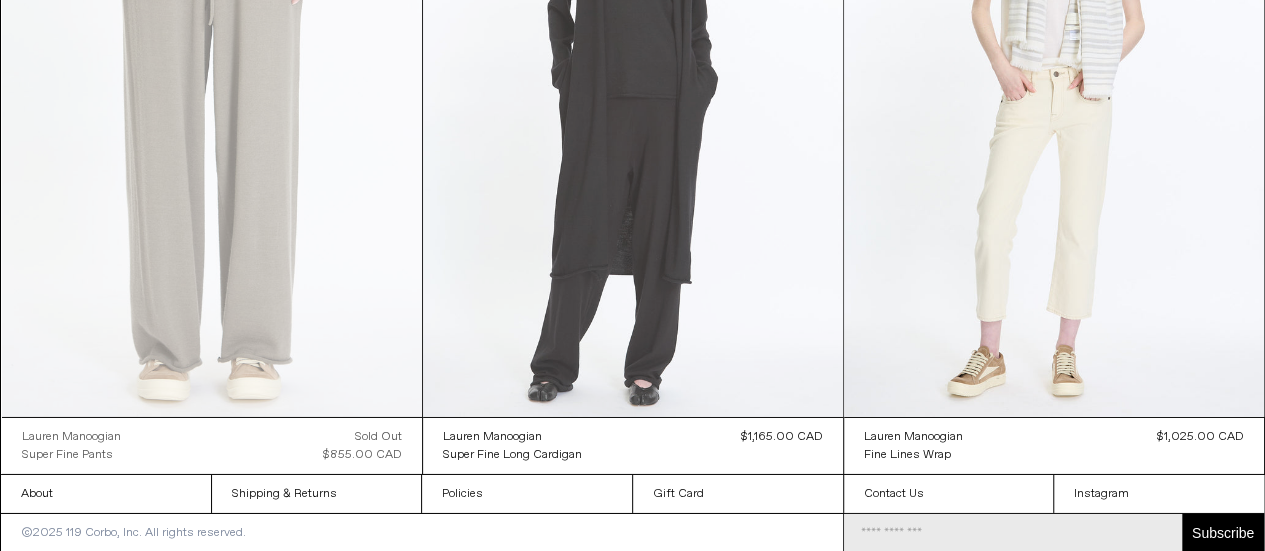 click at bounding box center (633, 102) 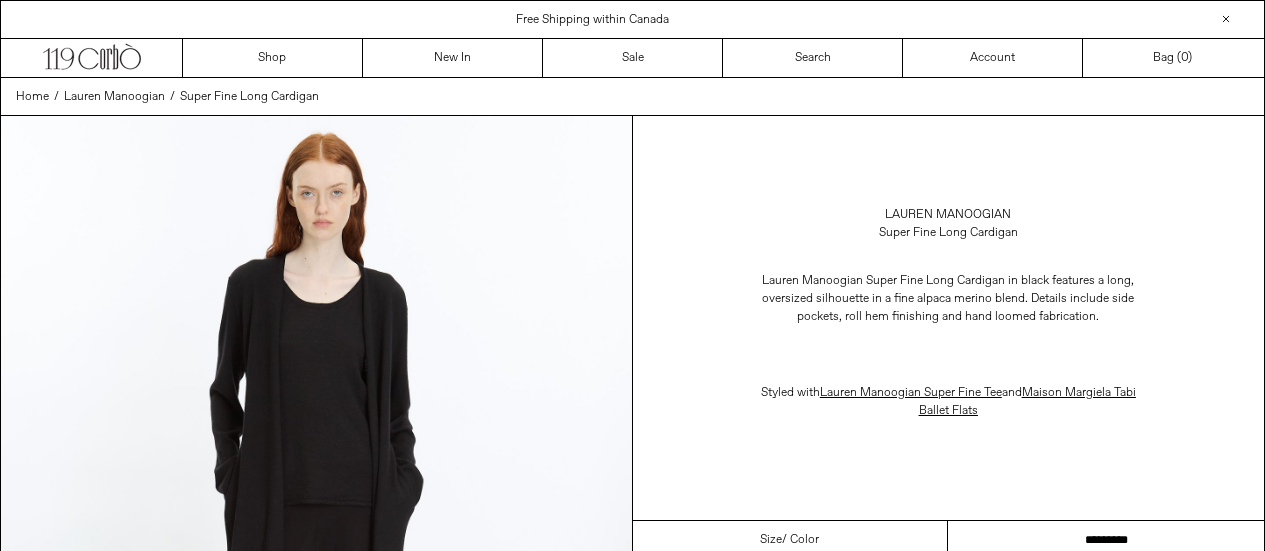 scroll, scrollTop: 8, scrollLeft: 0, axis: vertical 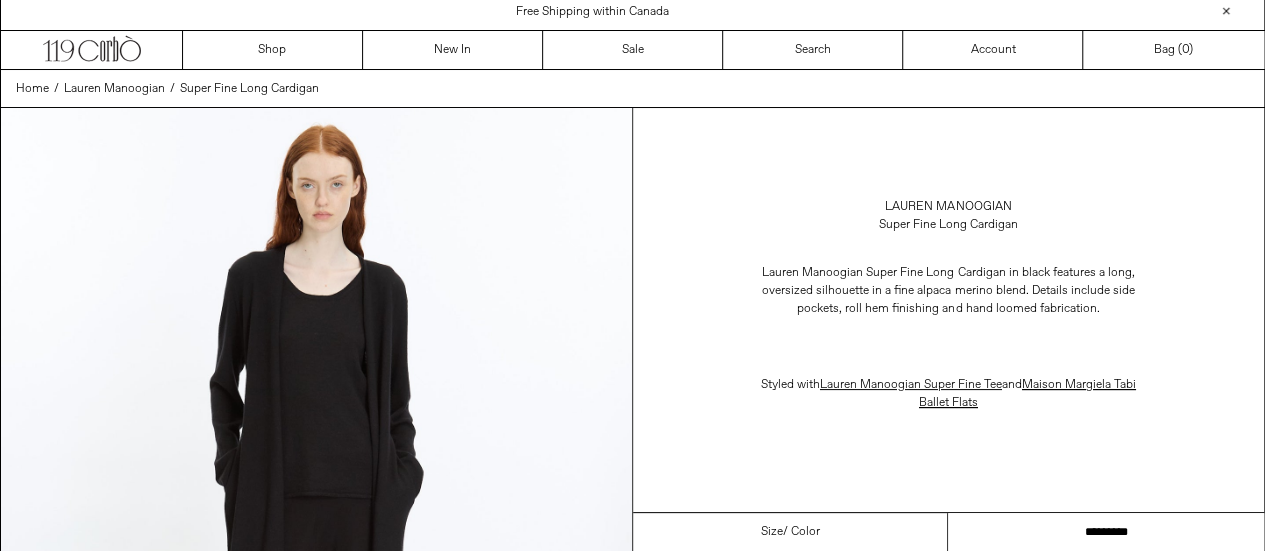 drag, startPoint x: 0, startPoint y: 0, endPoint x: 1235, endPoint y: 521, distance: 1340.3977 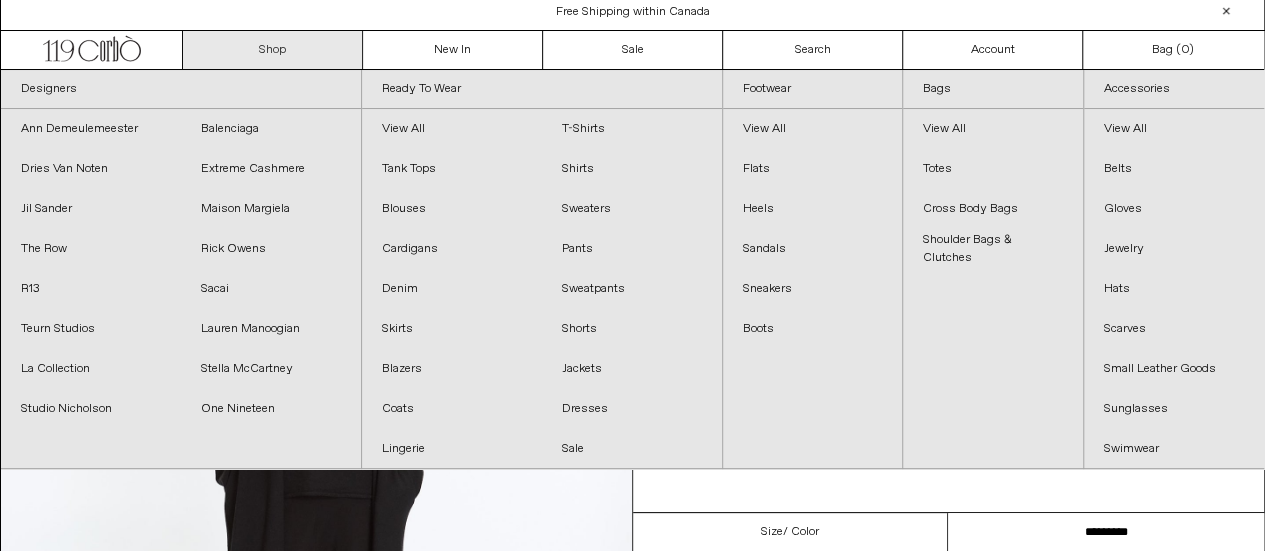 scroll, scrollTop: 0, scrollLeft: 0, axis: both 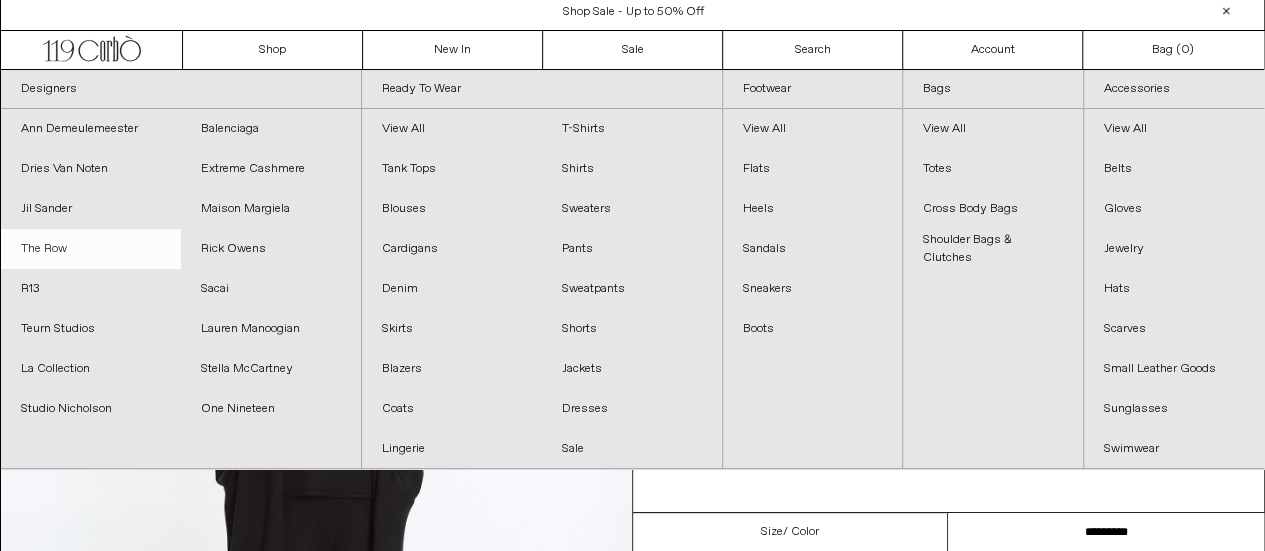 click on "The Row" at bounding box center (91, 249) 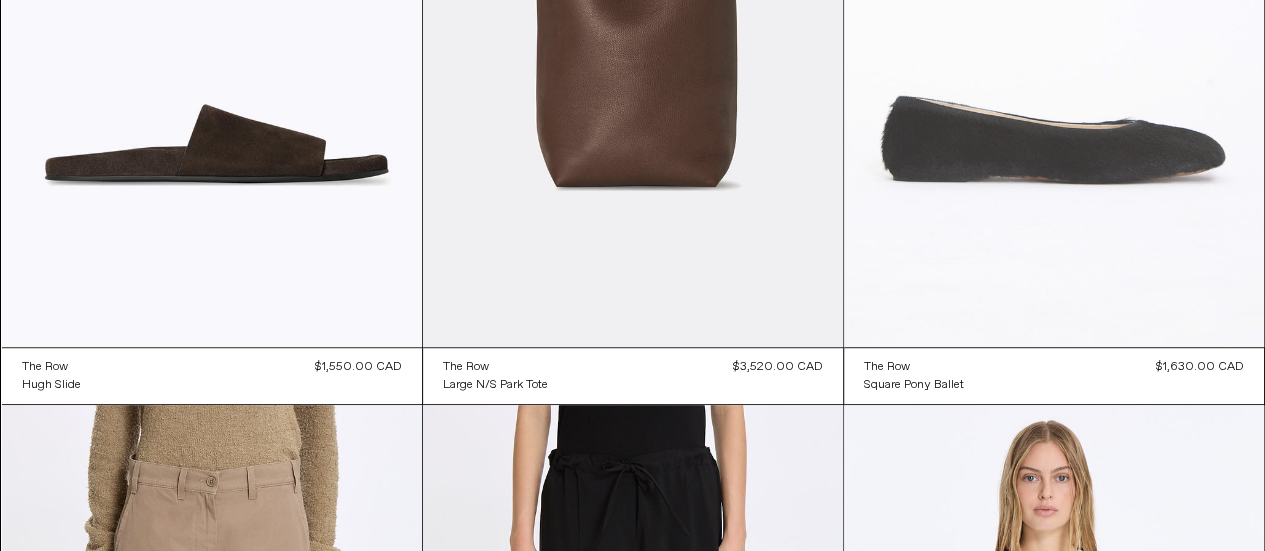 scroll, scrollTop: 0, scrollLeft: 0, axis: both 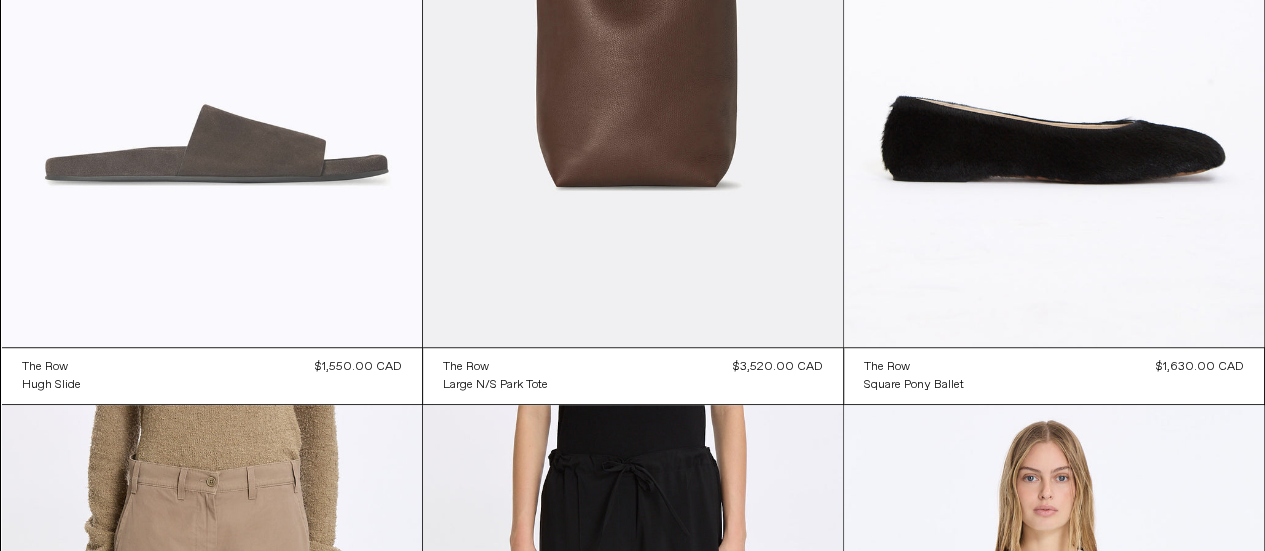 click at bounding box center (212, 32) 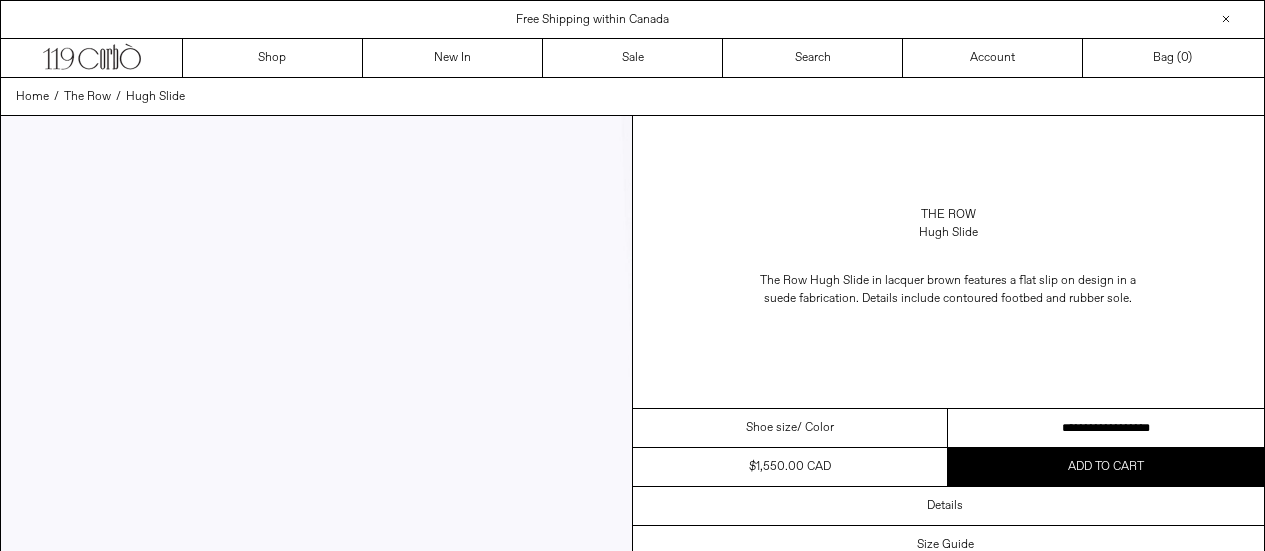 scroll, scrollTop: 0, scrollLeft: 0, axis: both 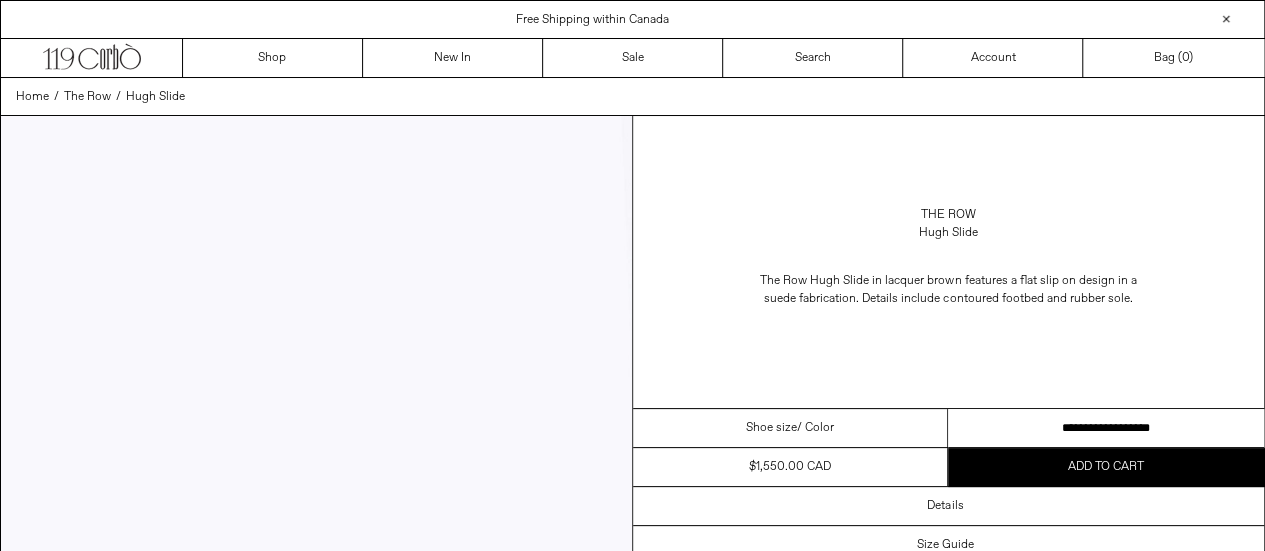 drag, startPoint x: 1134, startPoint y: 423, endPoint x: 1145, endPoint y: 423, distance: 11 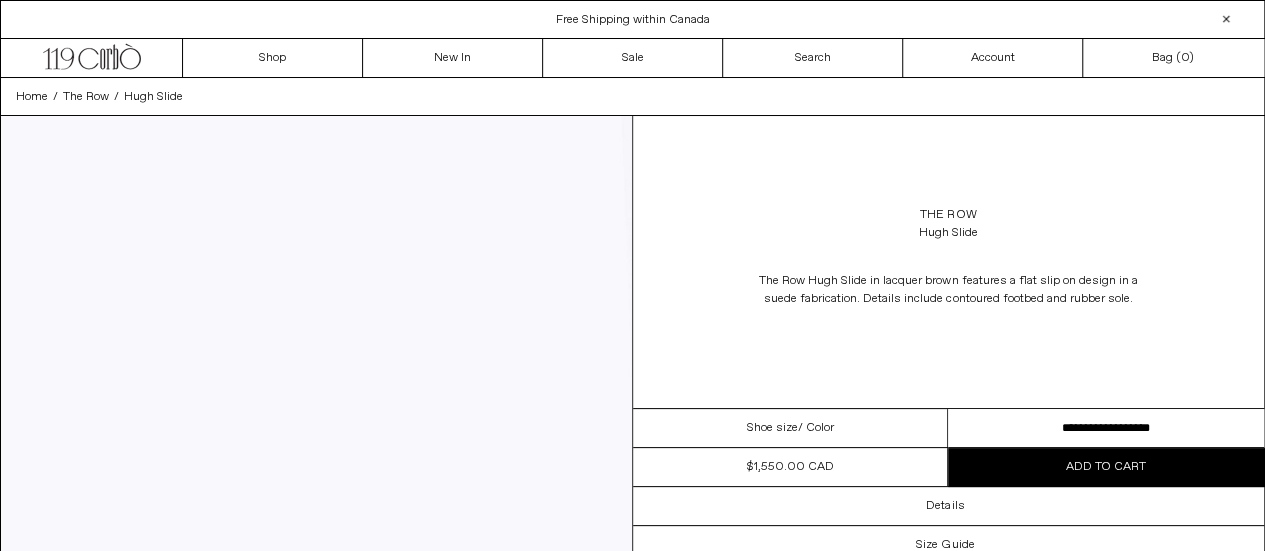 scroll, scrollTop: 0, scrollLeft: 0, axis: both 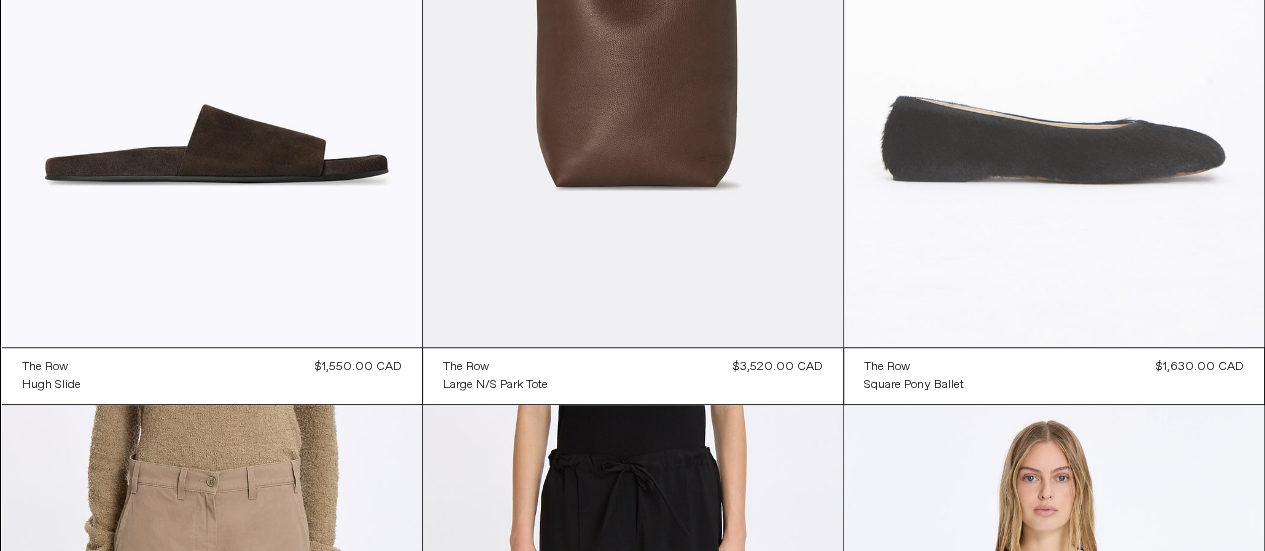 click at bounding box center [1054, 32] 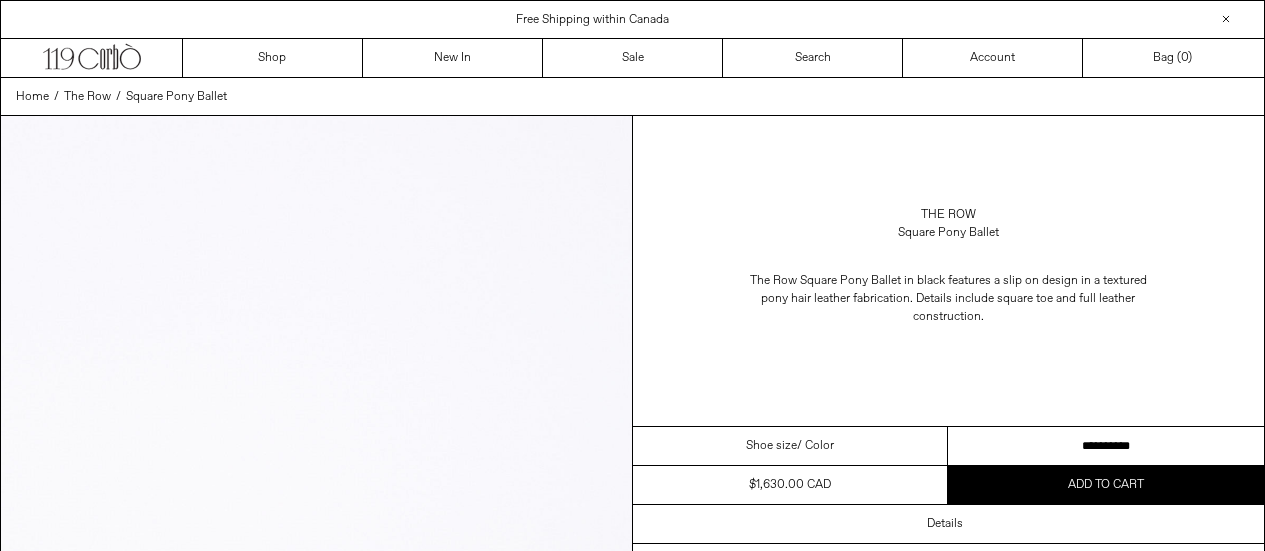 scroll, scrollTop: 0, scrollLeft: 0, axis: both 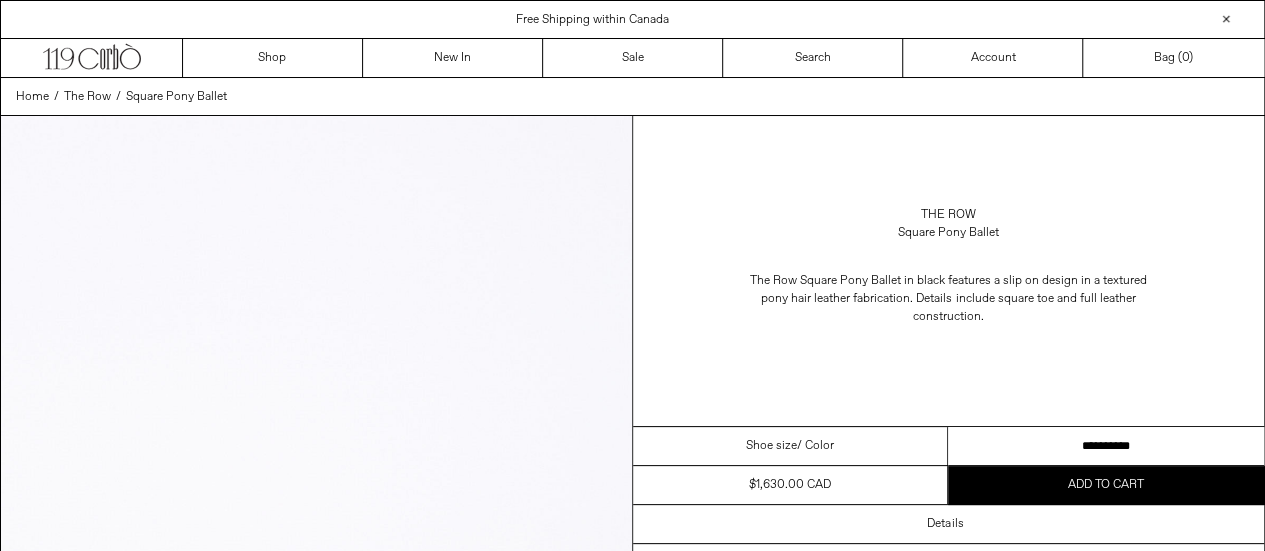 drag, startPoint x: 0, startPoint y: 0, endPoint x: 1093, endPoint y: 443, distance: 1179.3634 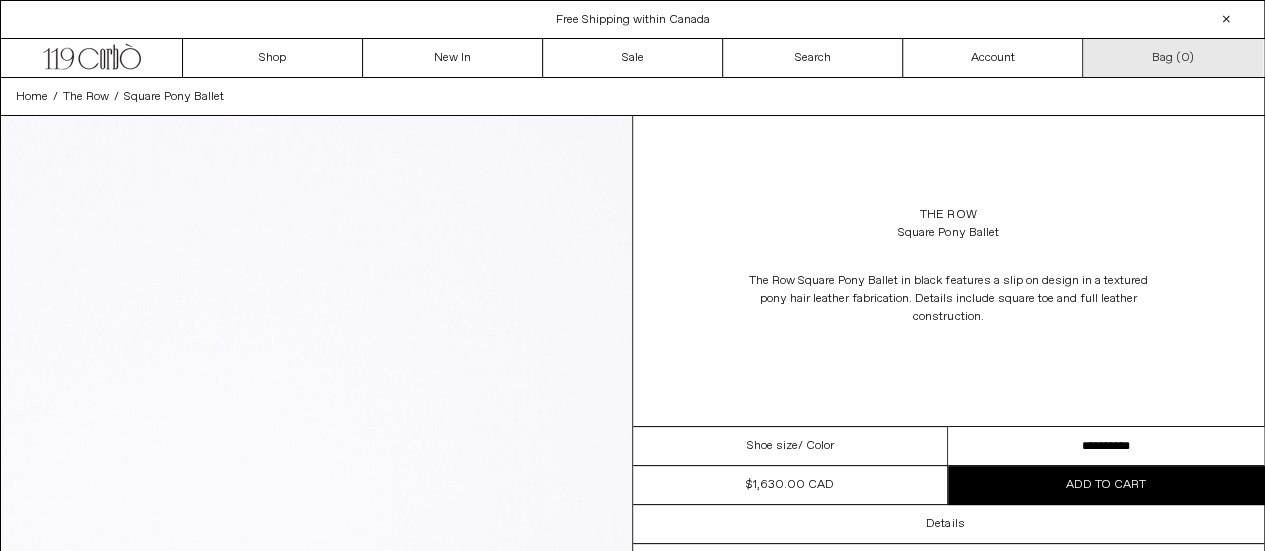scroll, scrollTop: 0, scrollLeft: 0, axis: both 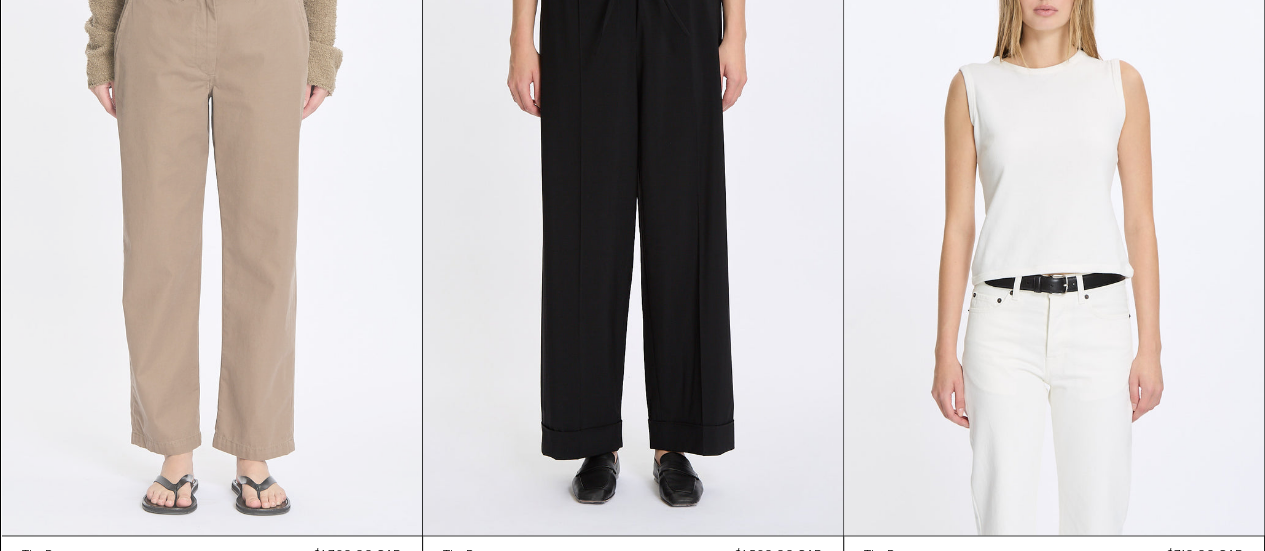 click at bounding box center (212, 220) 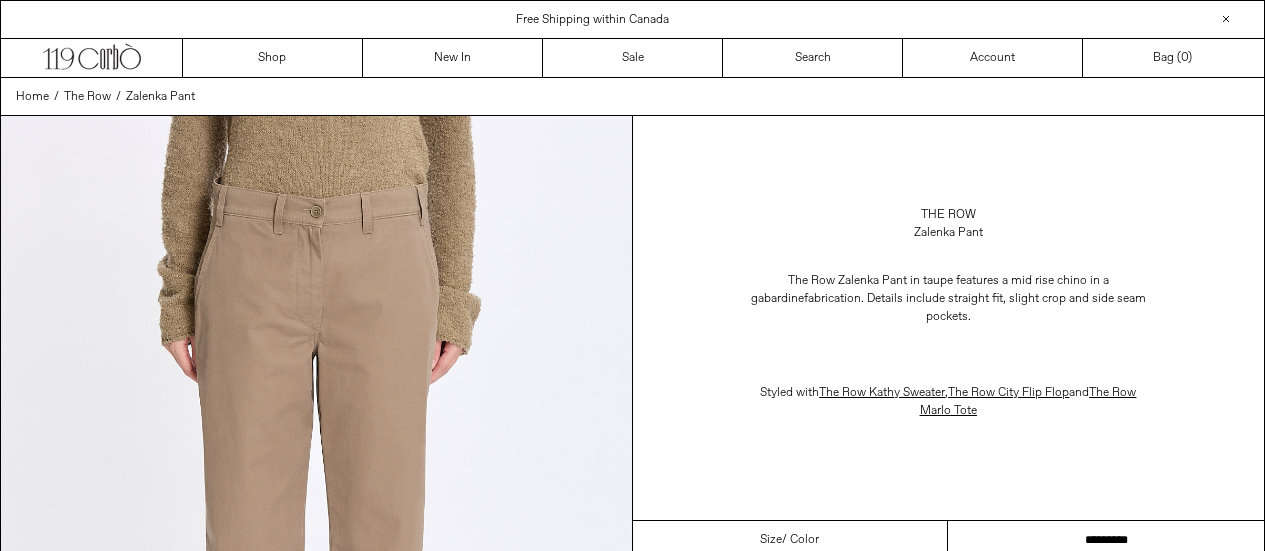 scroll, scrollTop: 0, scrollLeft: 0, axis: both 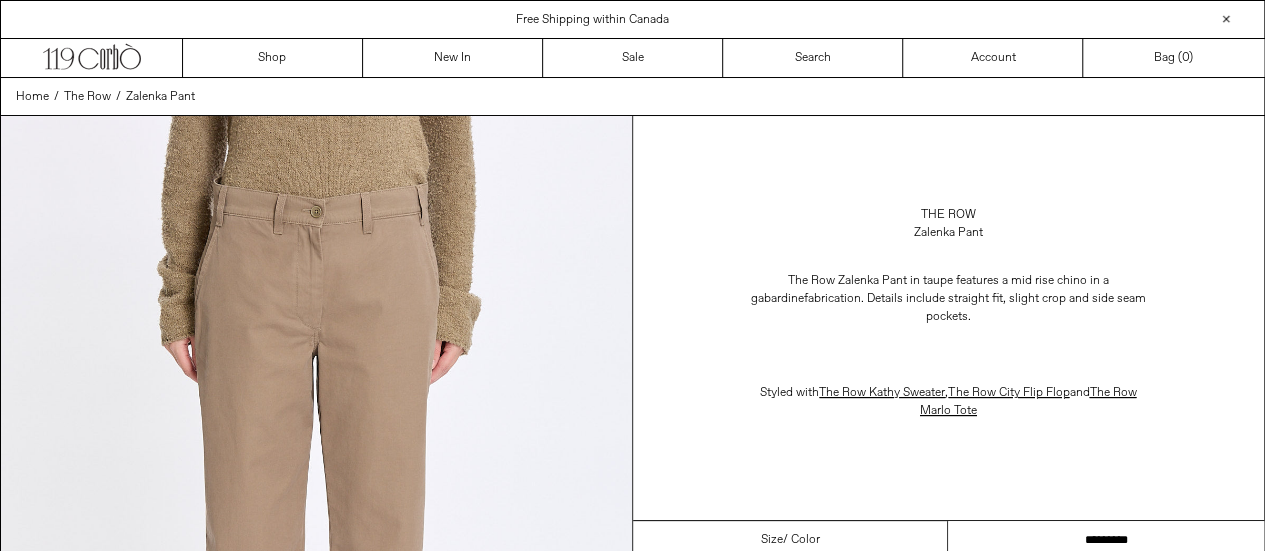 click on "**********" at bounding box center [1106, 540] 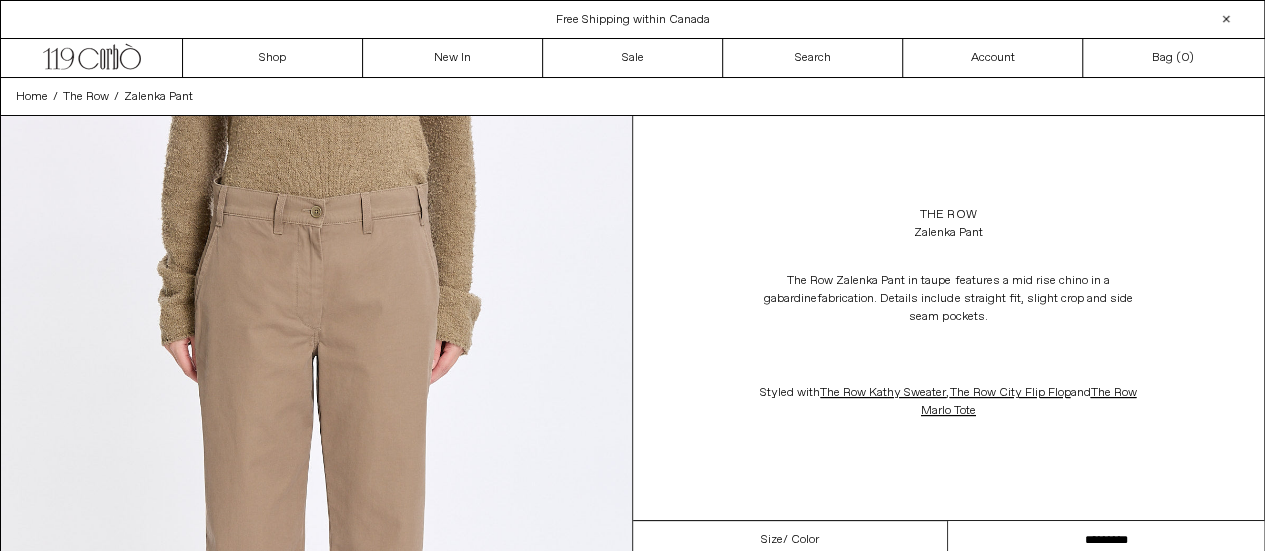 scroll, scrollTop: 0, scrollLeft: 0, axis: both 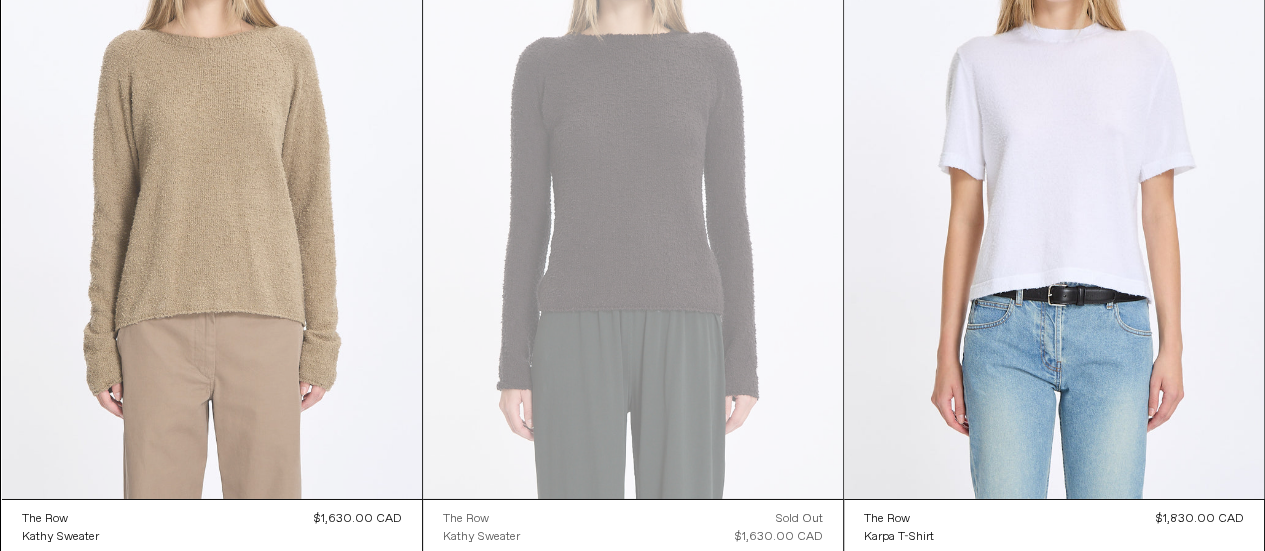 click at bounding box center [212, 184] 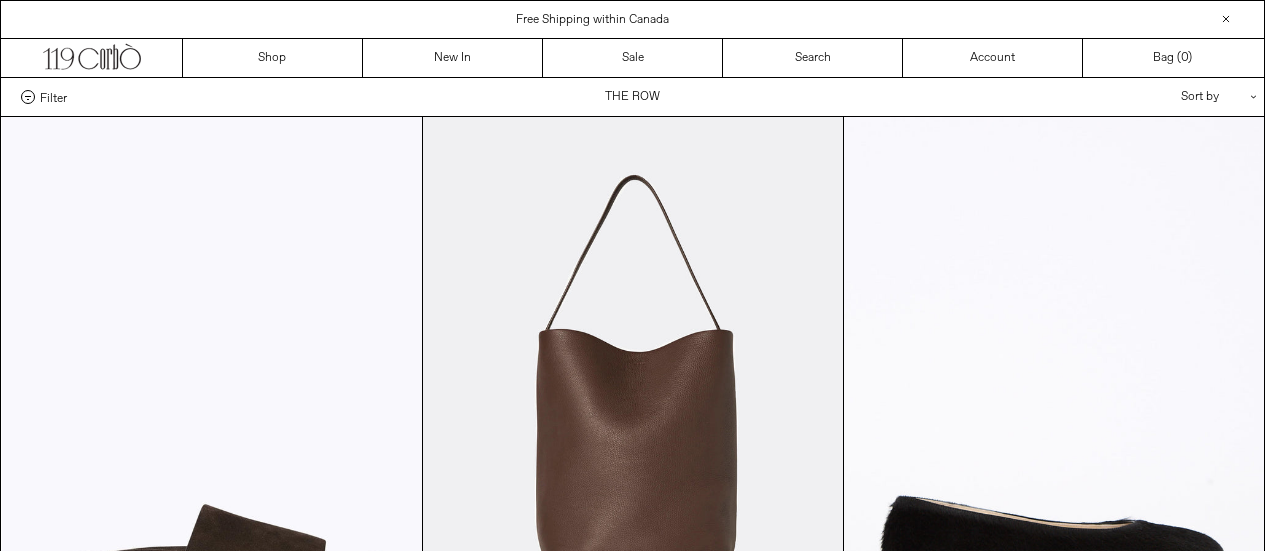 scroll, scrollTop: 3000, scrollLeft: 0, axis: vertical 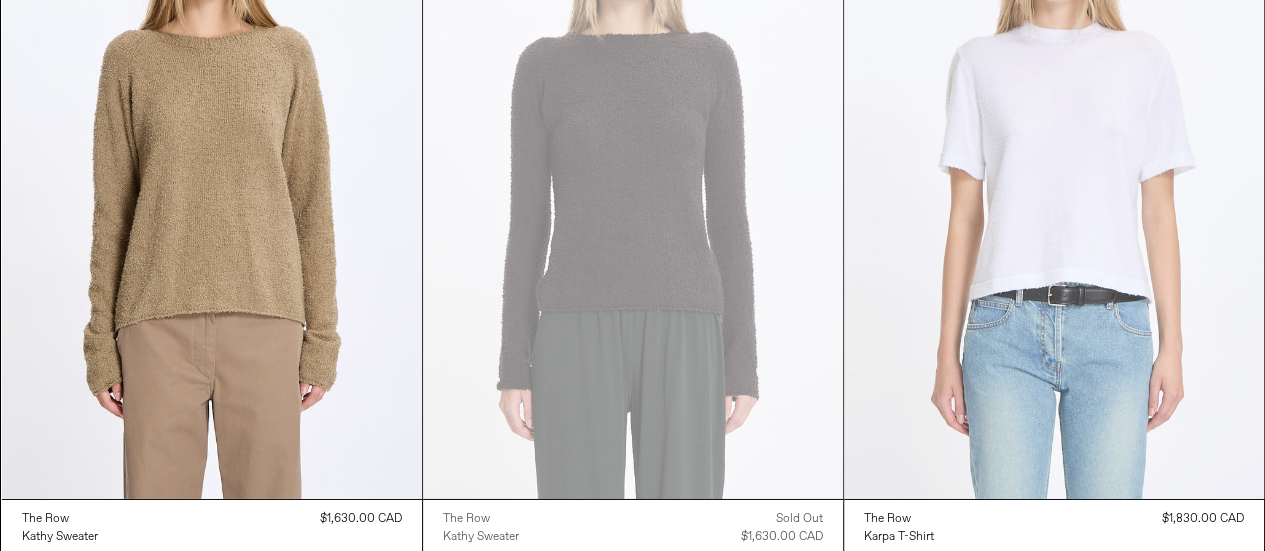 click at bounding box center (1054, 184) 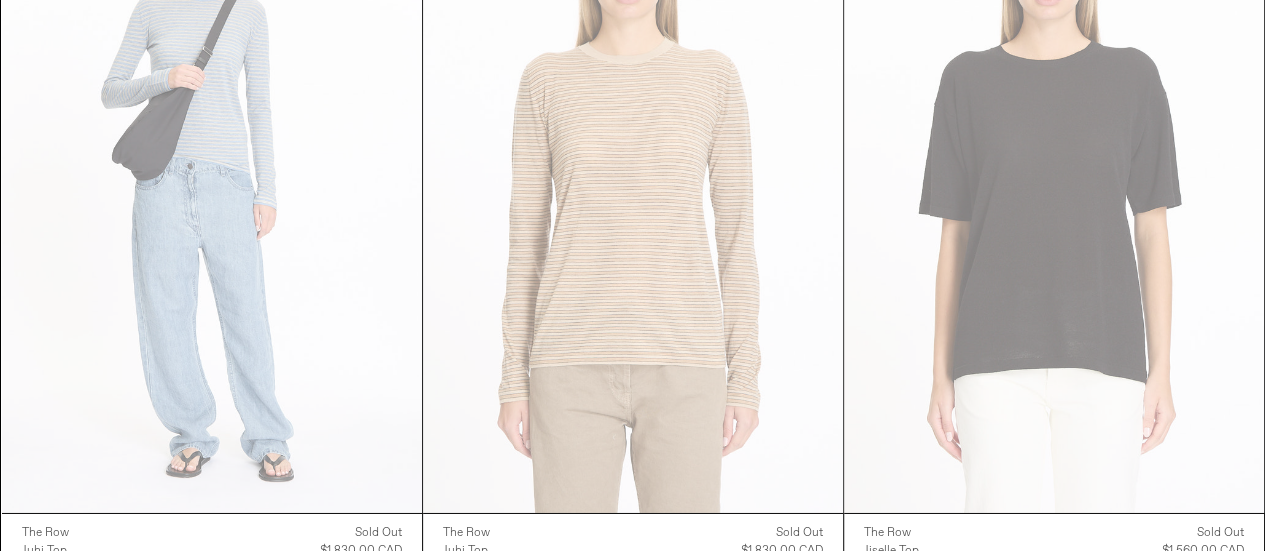 scroll, scrollTop: 10688, scrollLeft: 0, axis: vertical 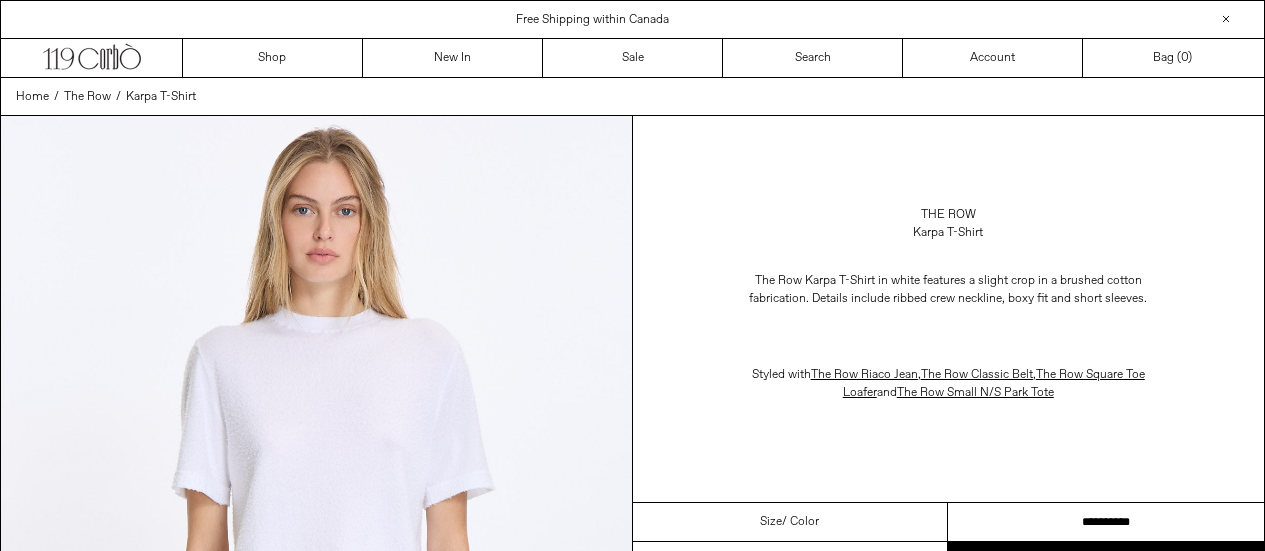 drag, startPoint x: 0, startPoint y: 0, endPoint x: 1279, endPoint y: 464, distance: 1360.565 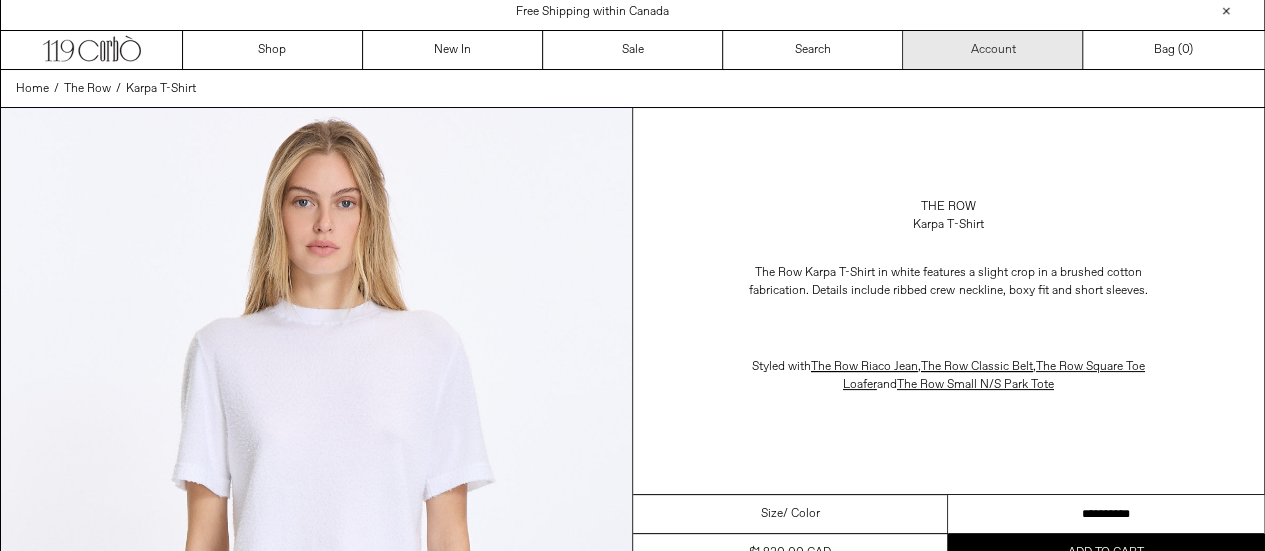 scroll, scrollTop: 8, scrollLeft: 0, axis: vertical 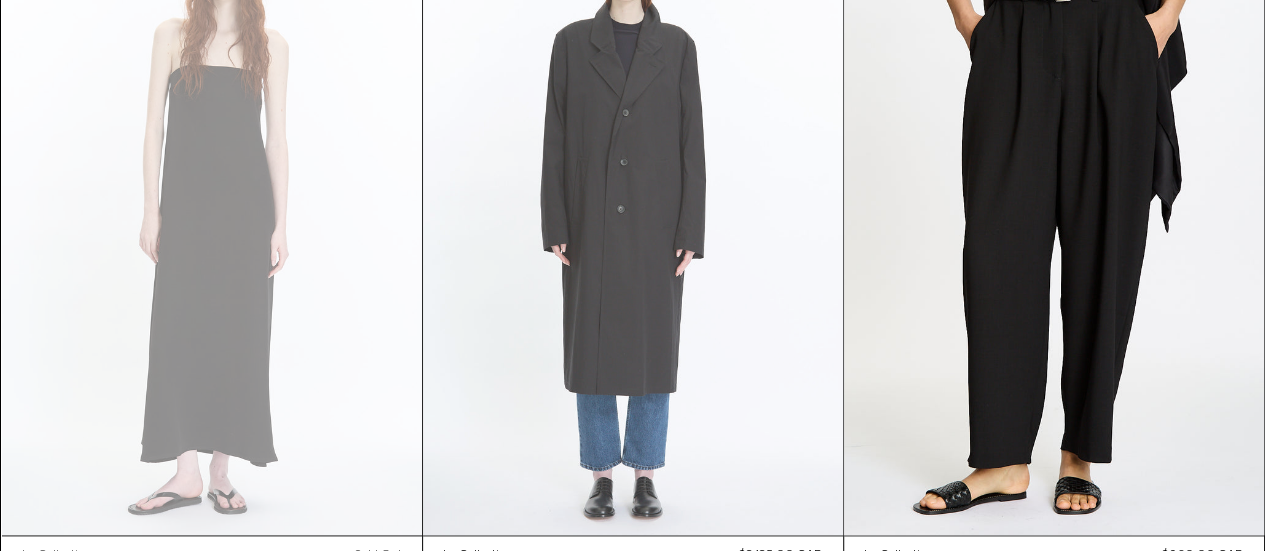 click at bounding box center [633, 220] 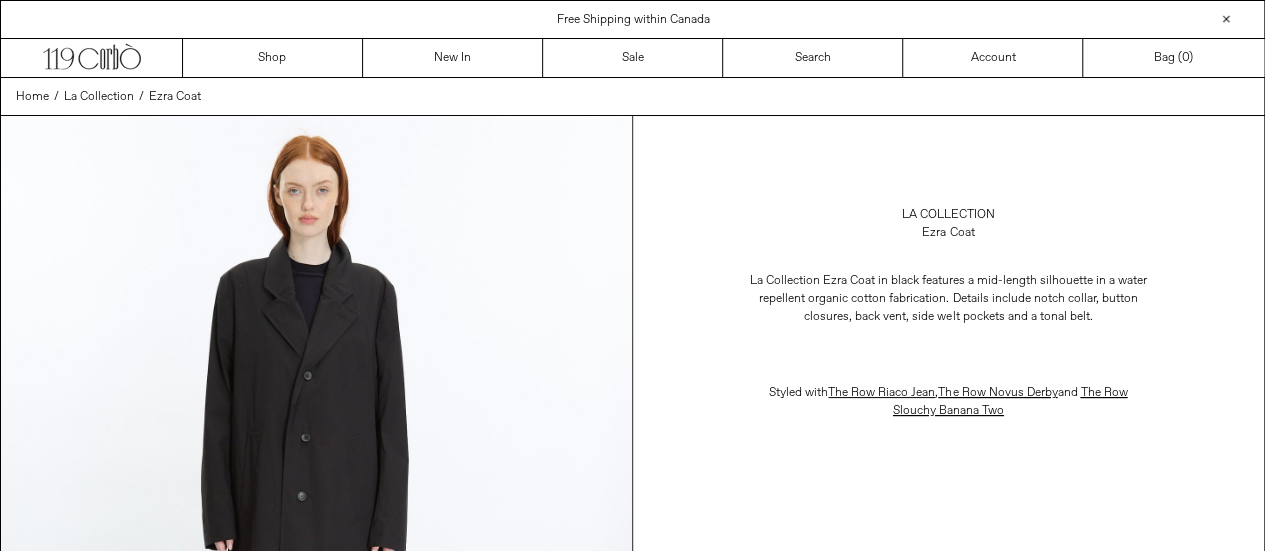 scroll, scrollTop: 200, scrollLeft: 0, axis: vertical 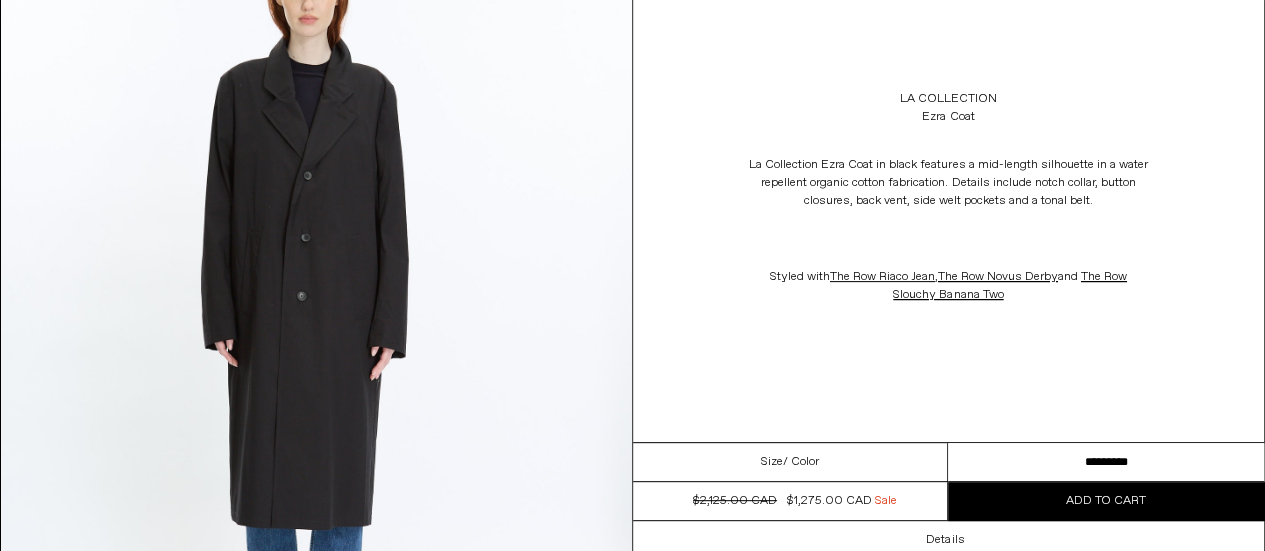 click on "*********
*********
*********" at bounding box center (1106, 462) 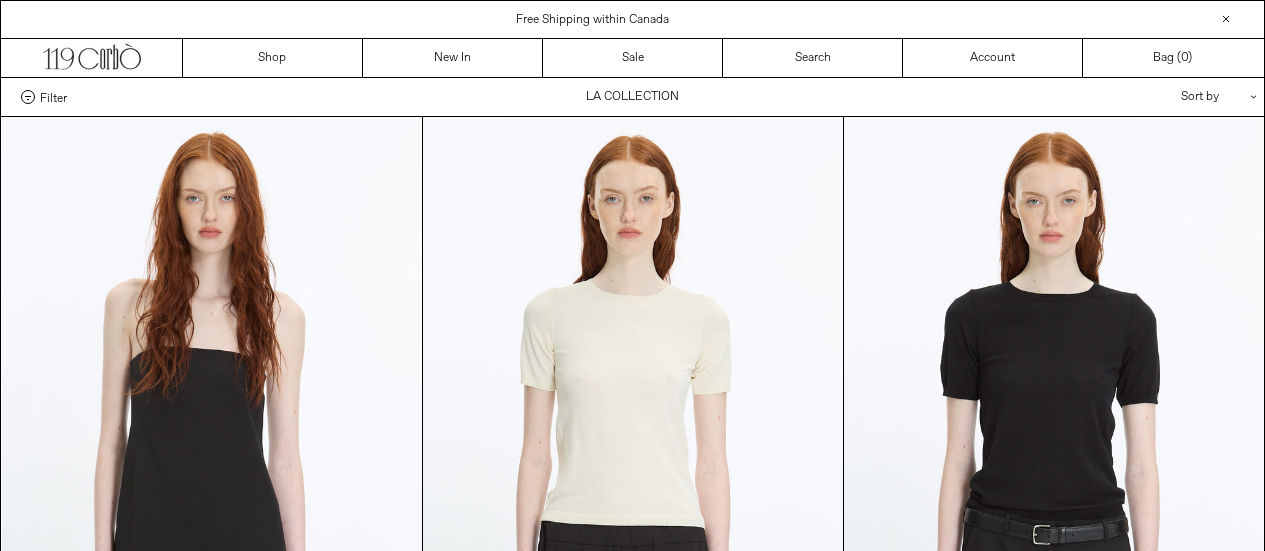 scroll, scrollTop: 900, scrollLeft: 0, axis: vertical 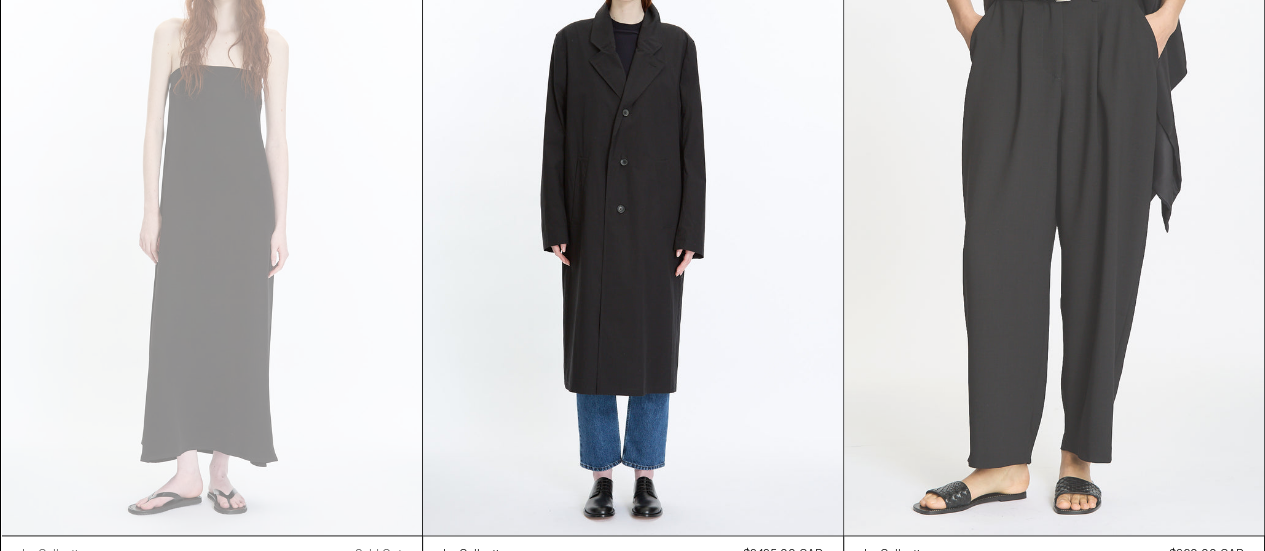 click at bounding box center (1054, 220) 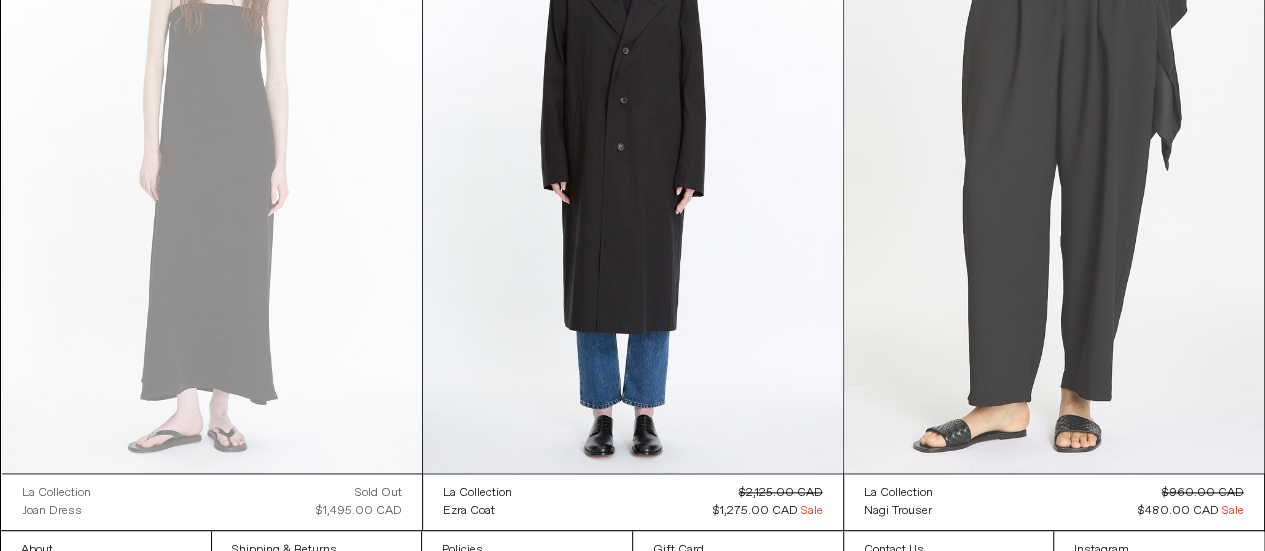 scroll, scrollTop: 1018, scrollLeft: 0, axis: vertical 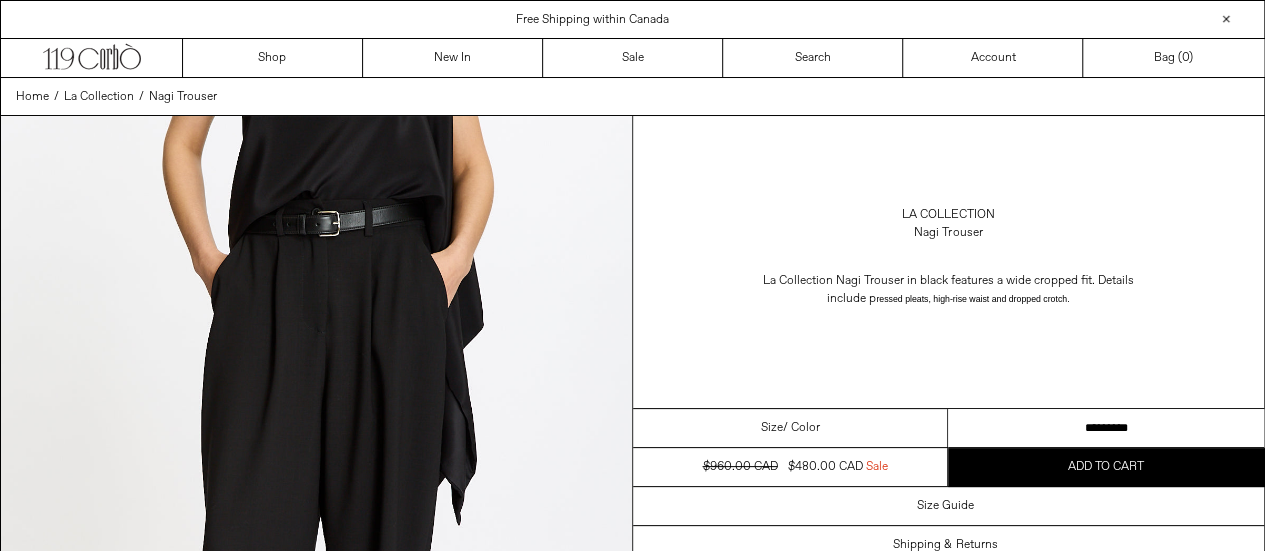 drag, startPoint x: 1134, startPoint y: 423, endPoint x: 1227, endPoint y: 293, distance: 159.84055 